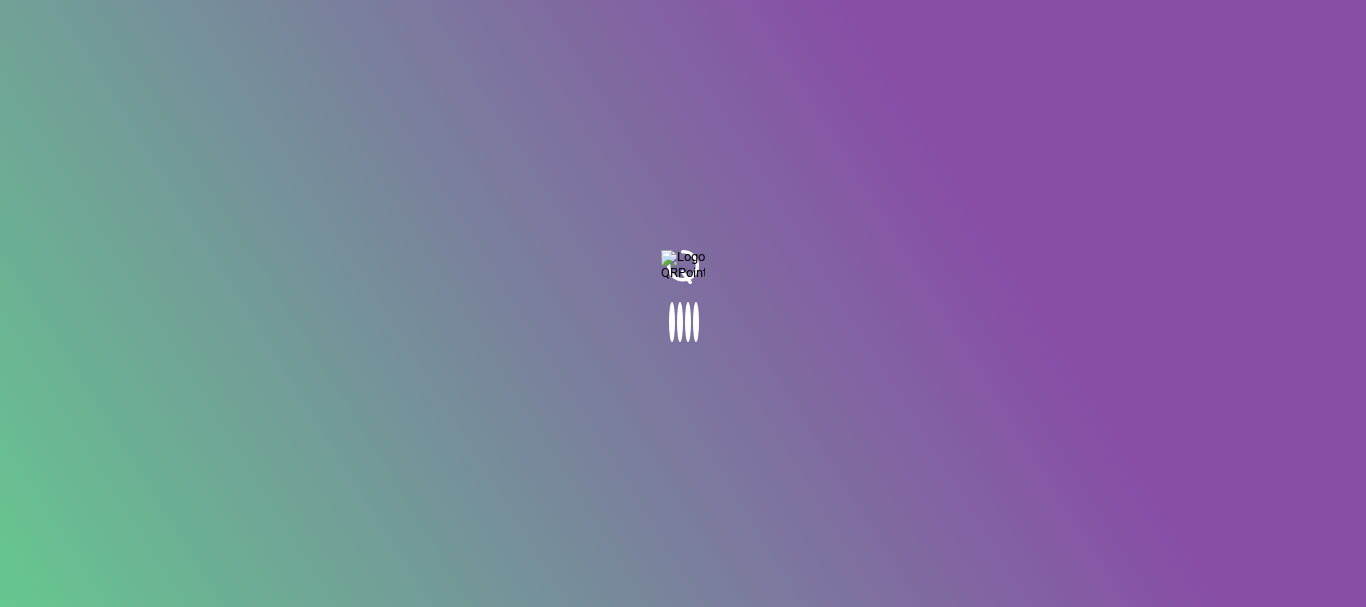 scroll, scrollTop: 0, scrollLeft: 0, axis: both 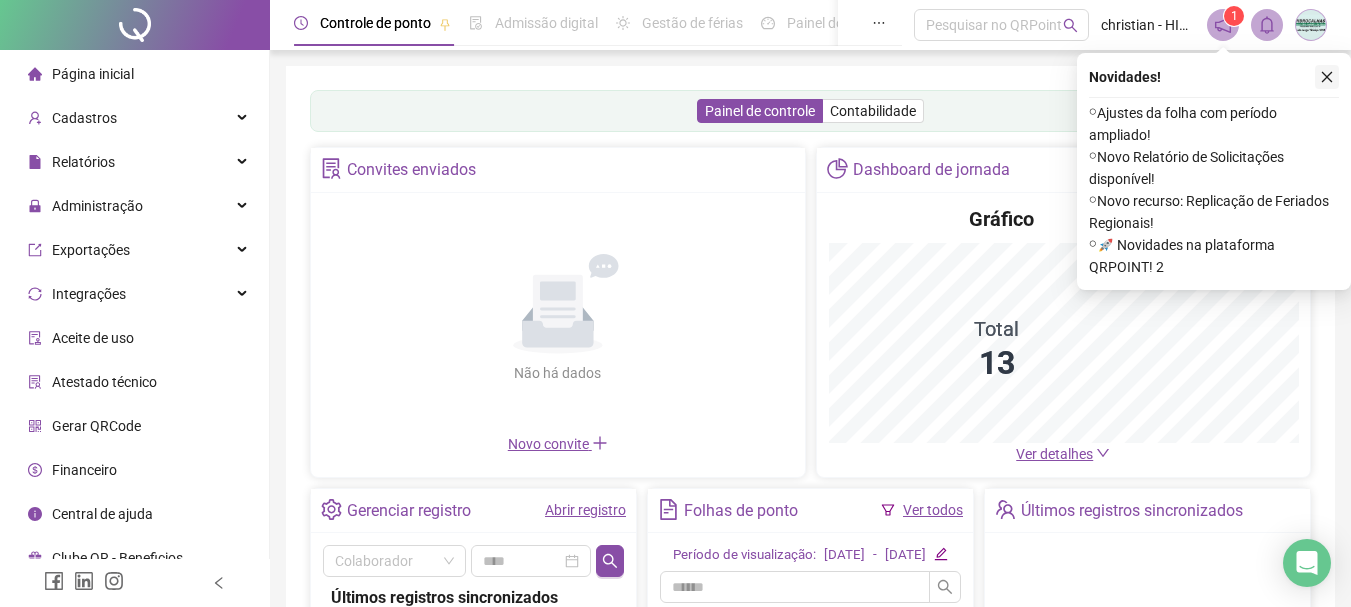 click 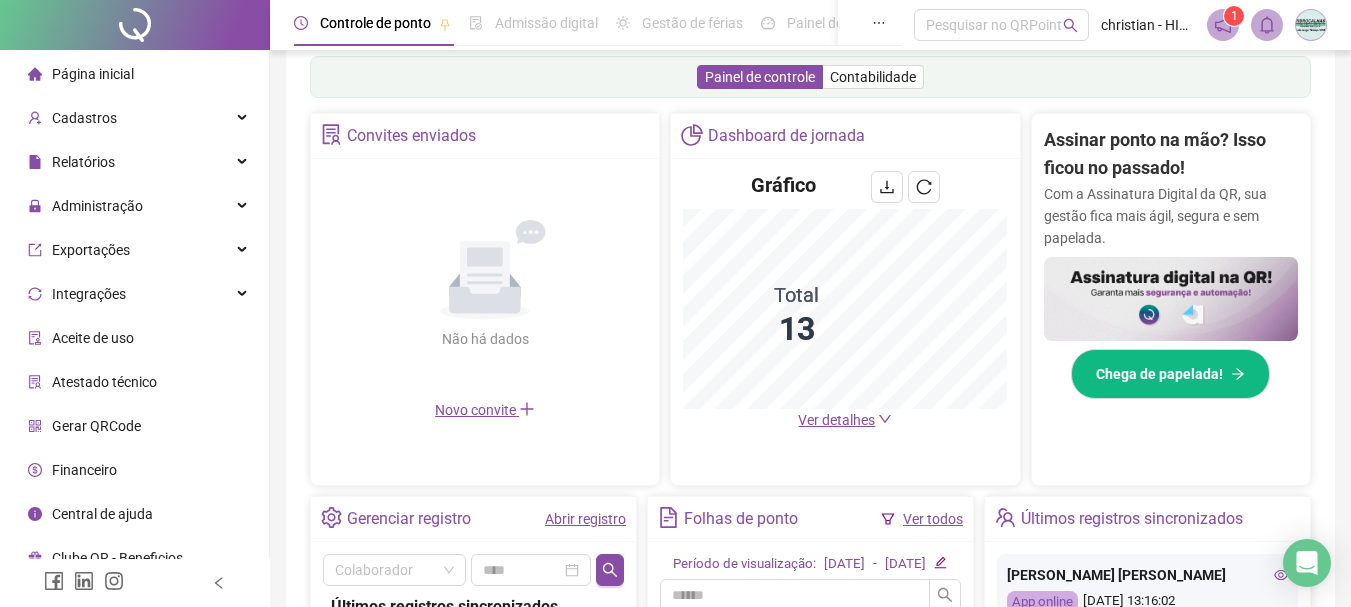 scroll, scrollTop: 342, scrollLeft: 0, axis: vertical 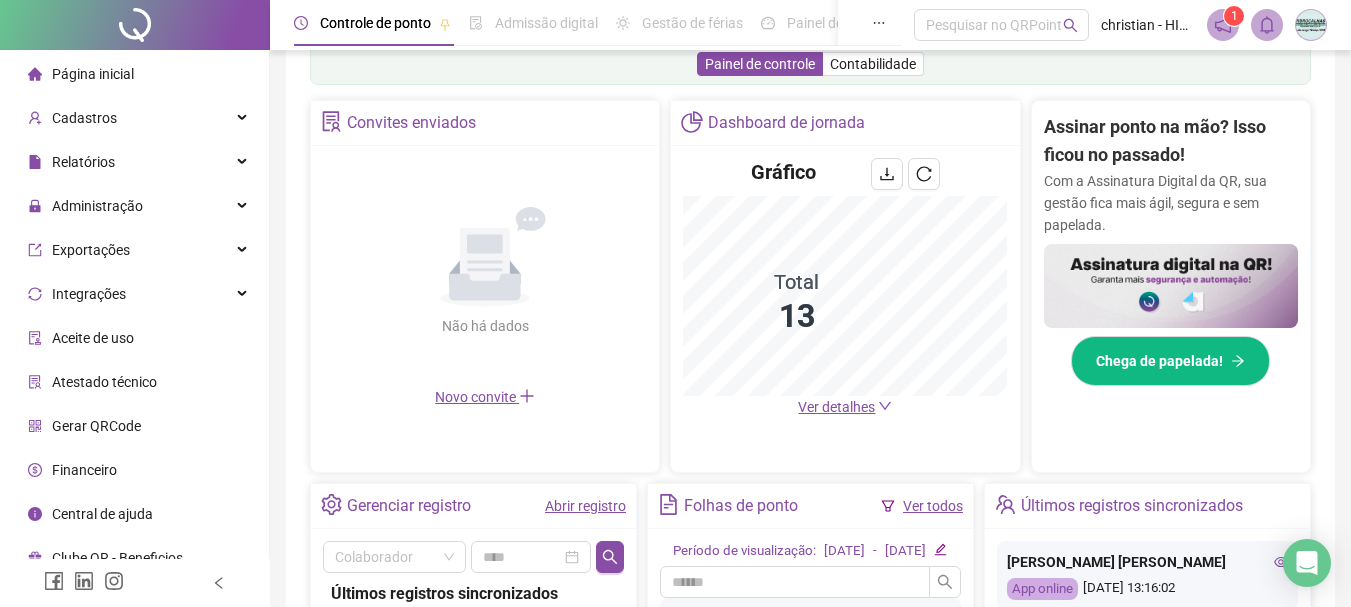 click on "Ver detalhes" at bounding box center (836, 407) 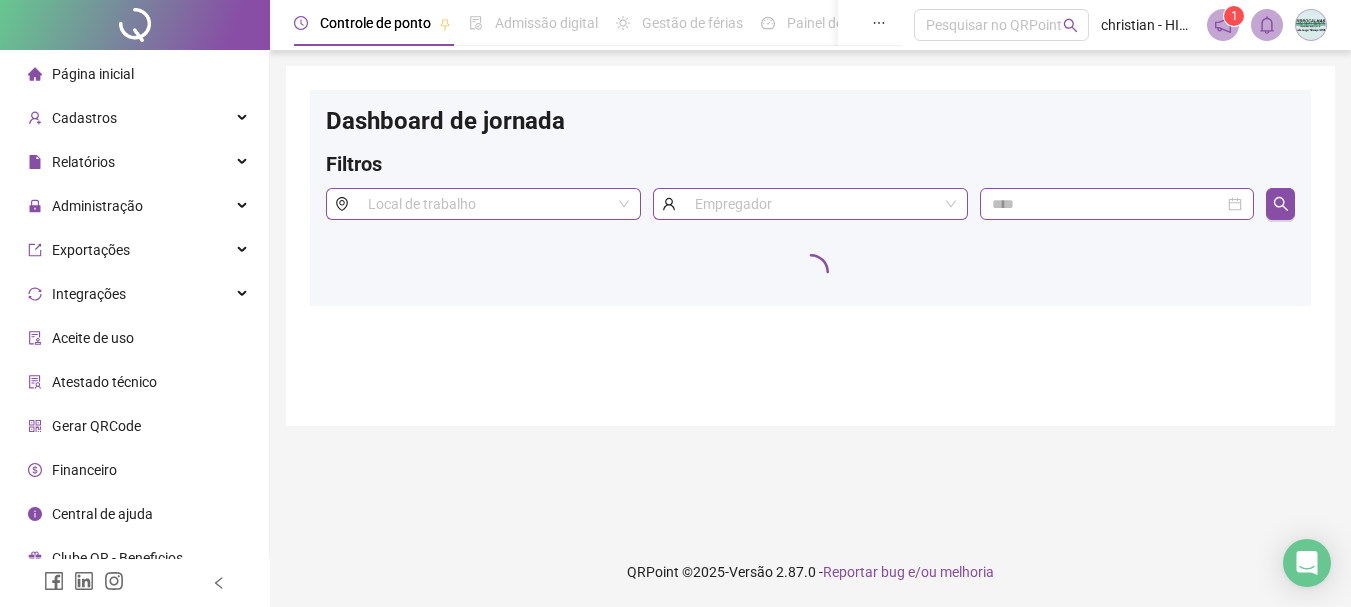 scroll, scrollTop: 0, scrollLeft: 0, axis: both 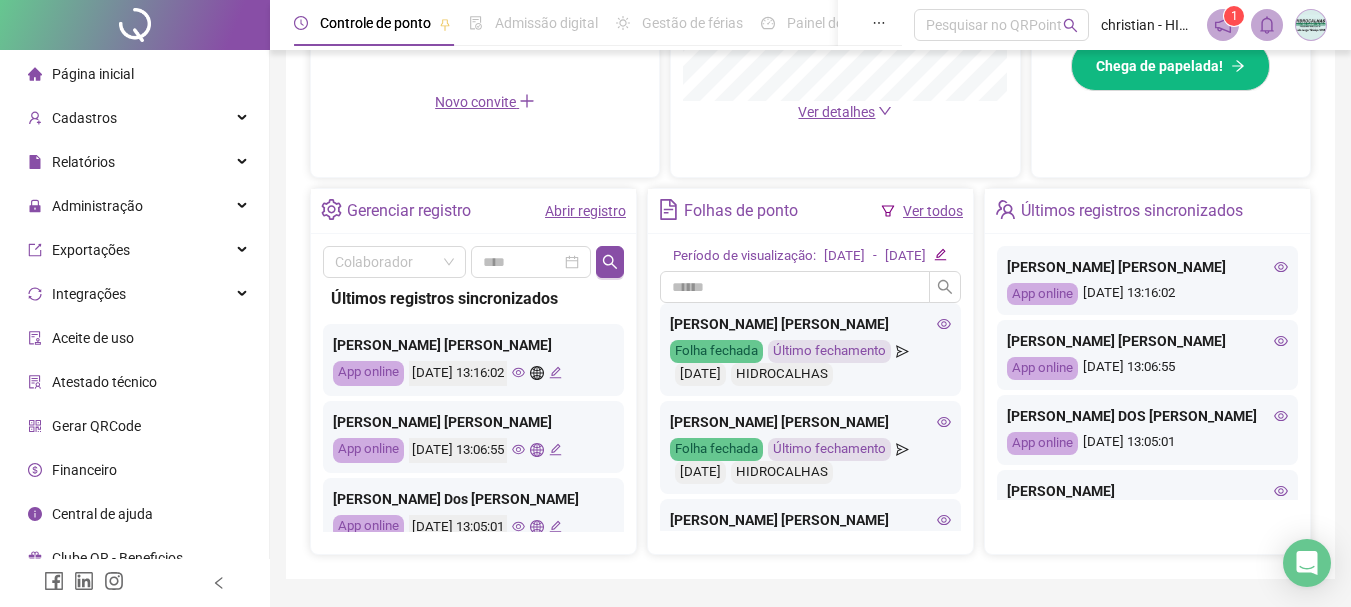 click 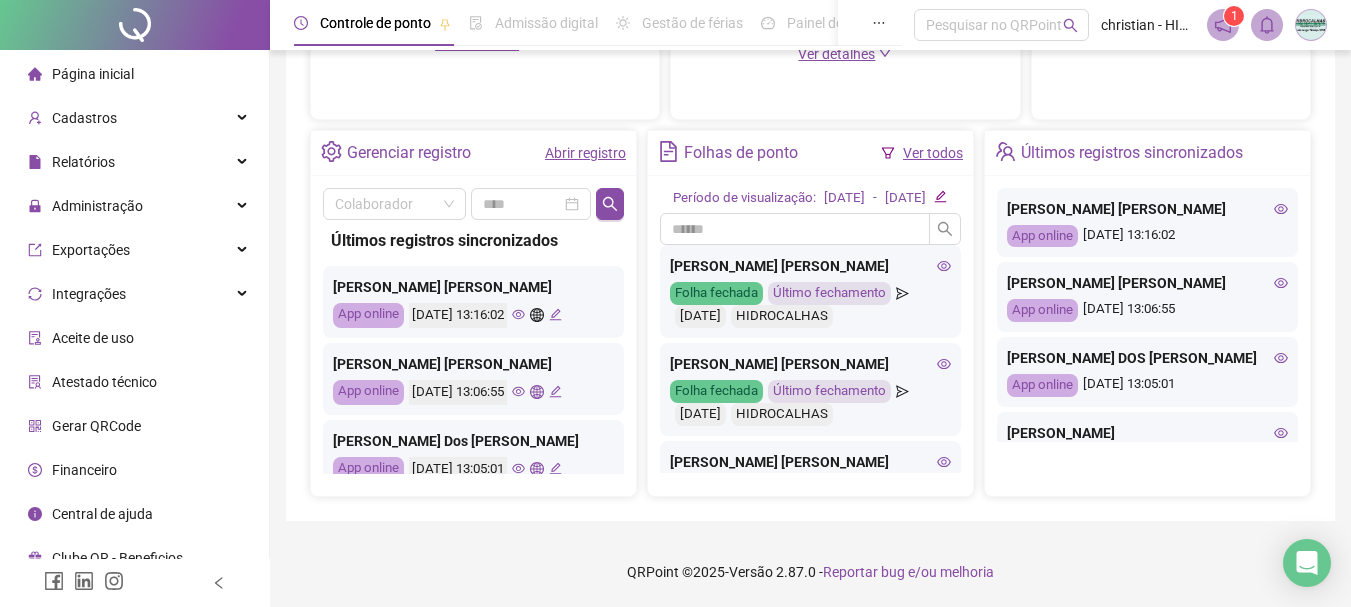 scroll, scrollTop: 676, scrollLeft: 0, axis: vertical 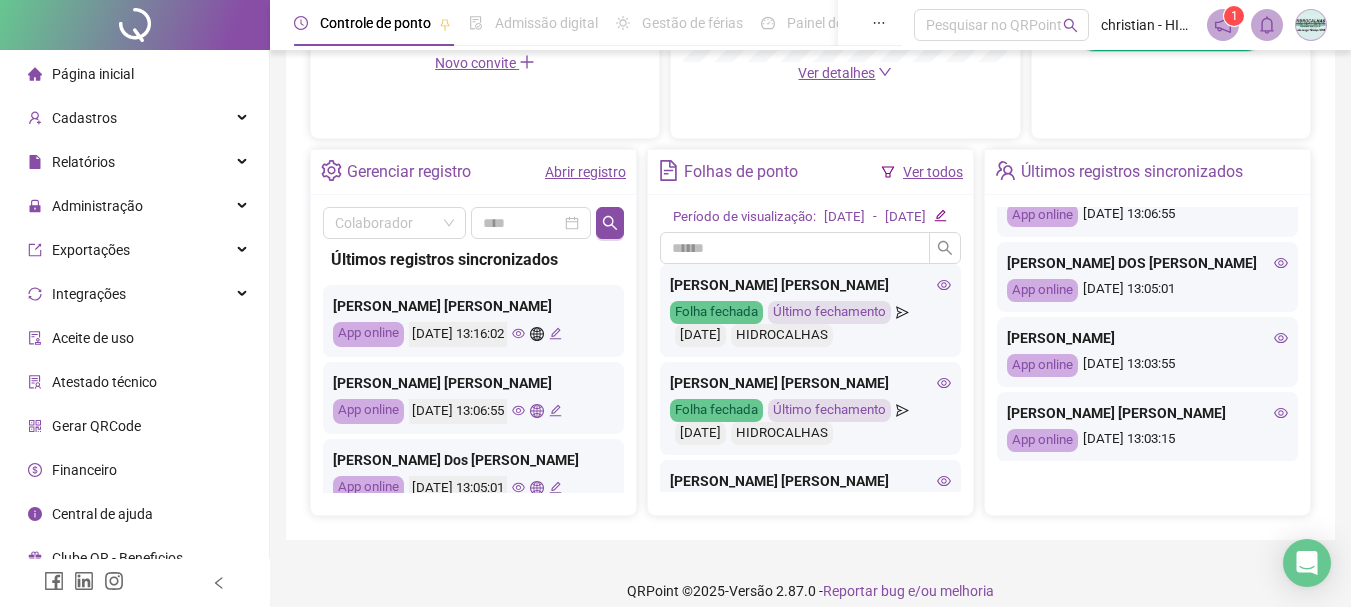 click on "[PERSON_NAME]" at bounding box center [1147, 338] 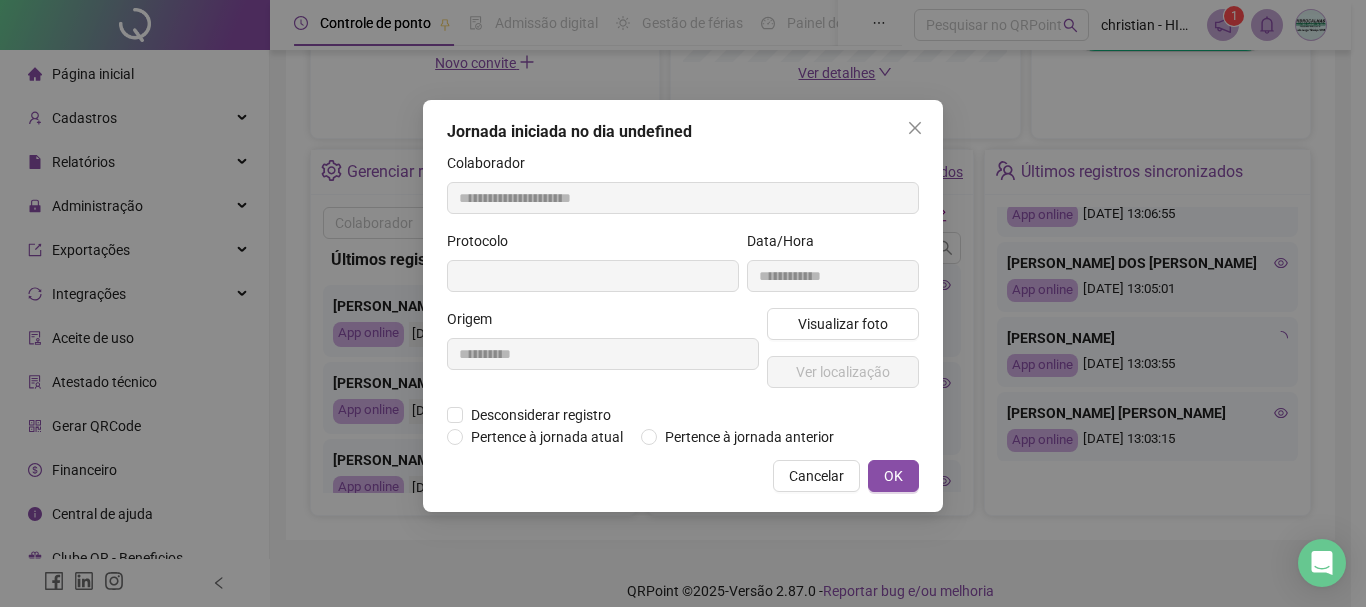 type on "**********" 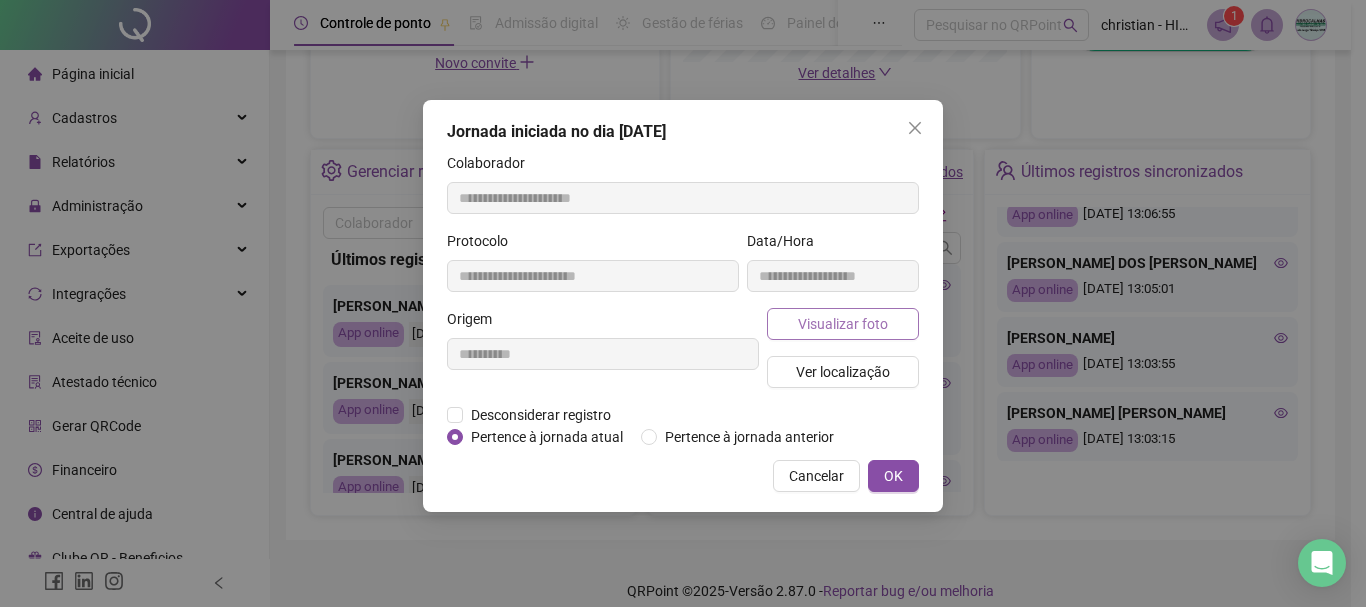 click on "Visualizar foto" at bounding box center [843, 324] 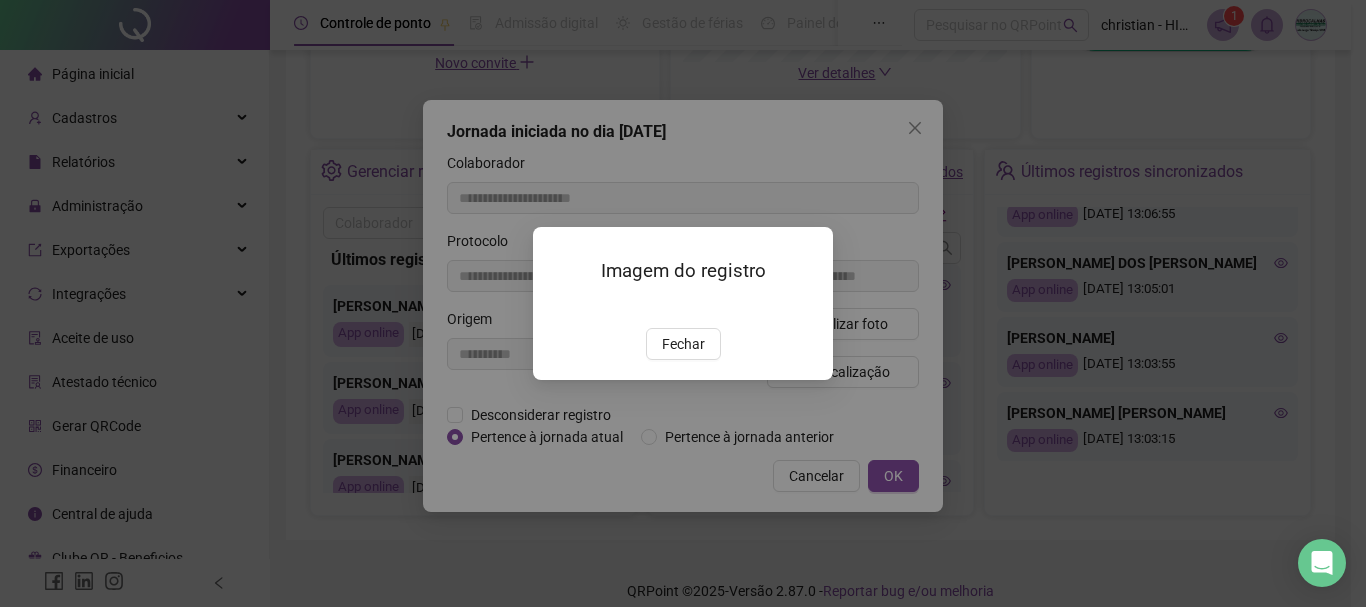 click at bounding box center (557, 307) 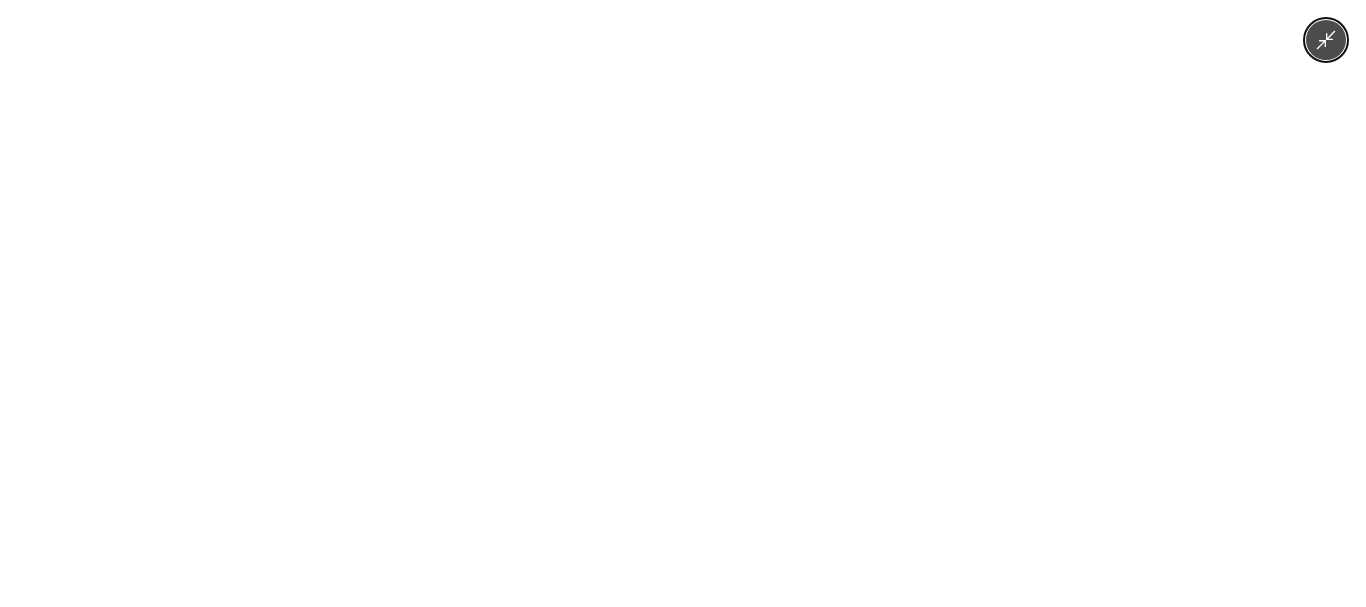 click at bounding box center (682, 303) 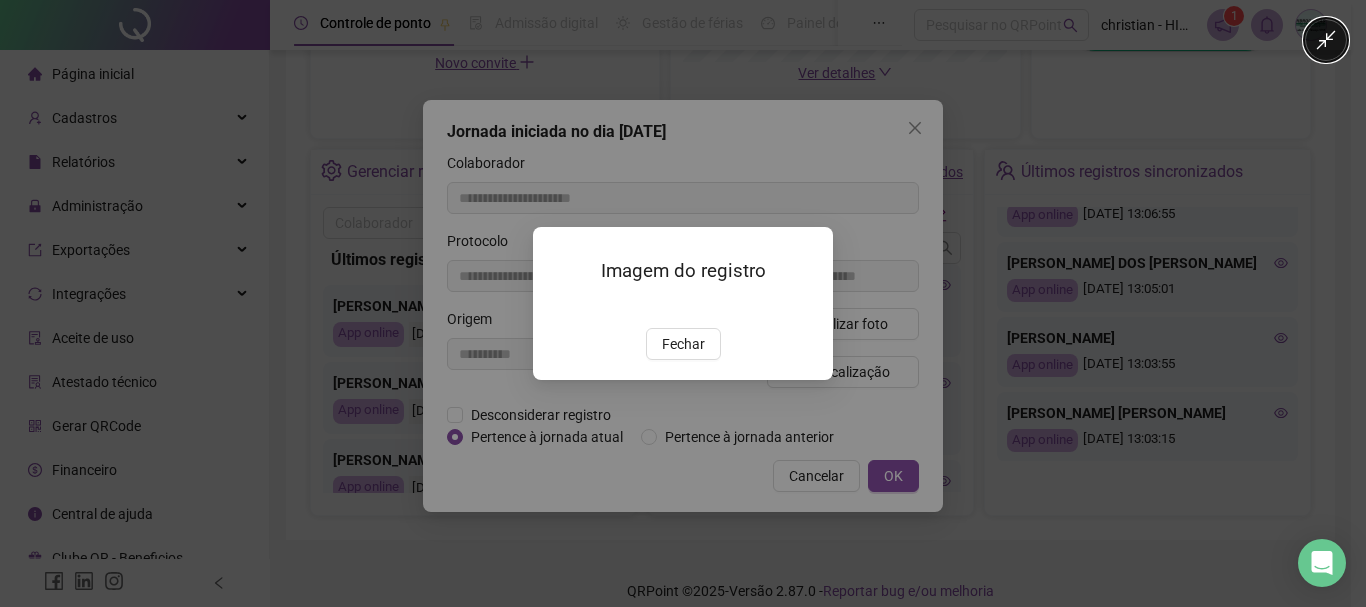 click at bounding box center (651, 305) 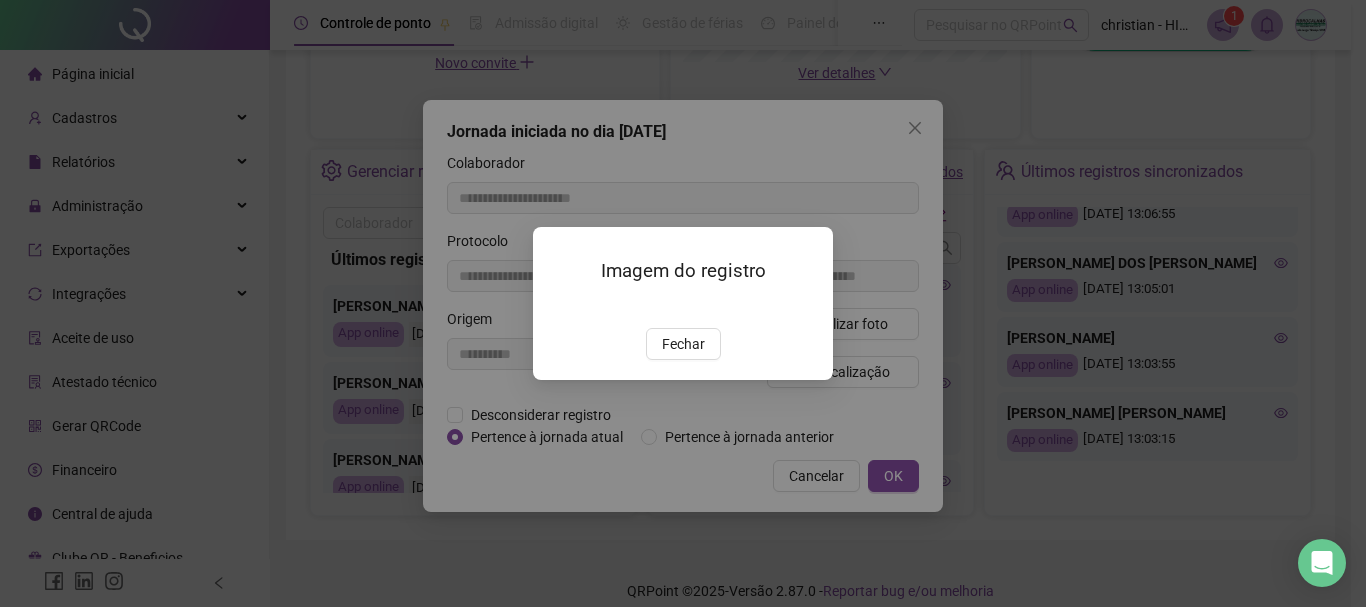 click at bounding box center [557, 307] 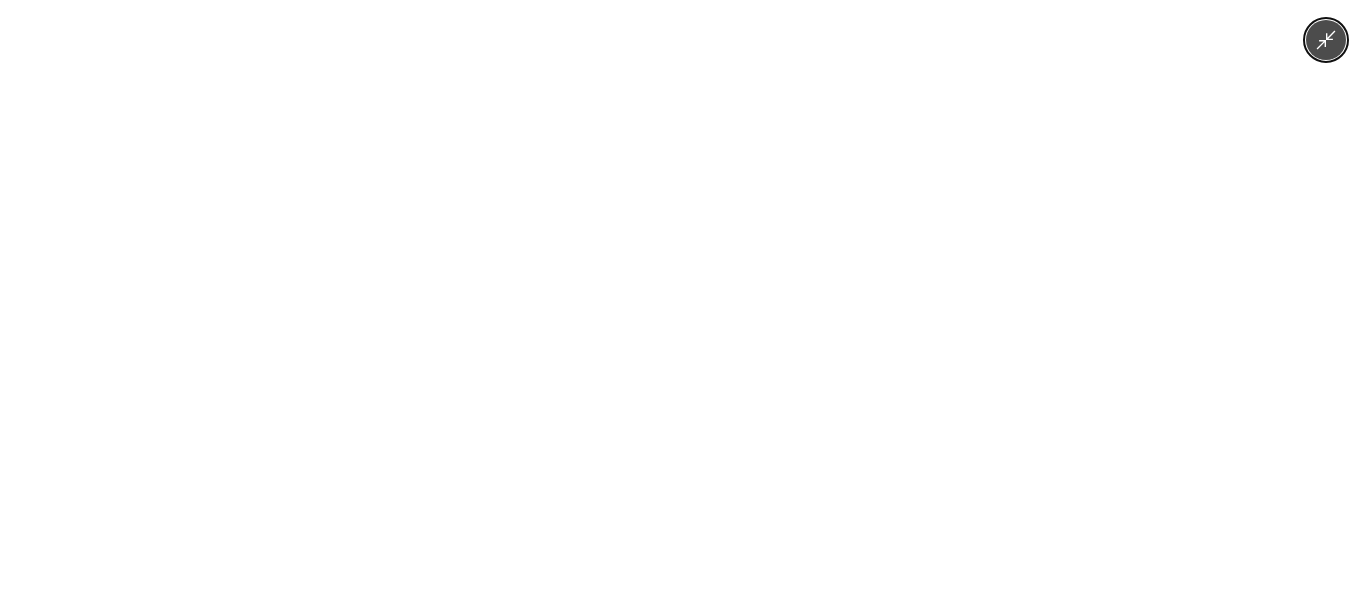 click at bounding box center [682, 303] 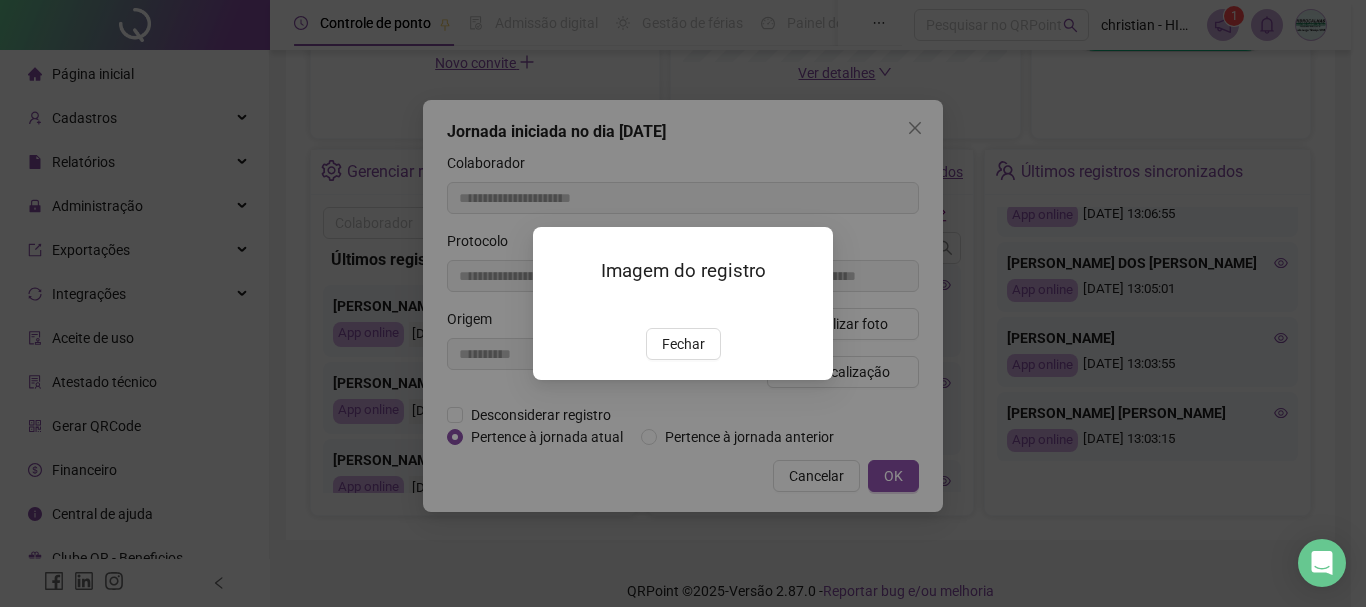click at bounding box center (557, 307) 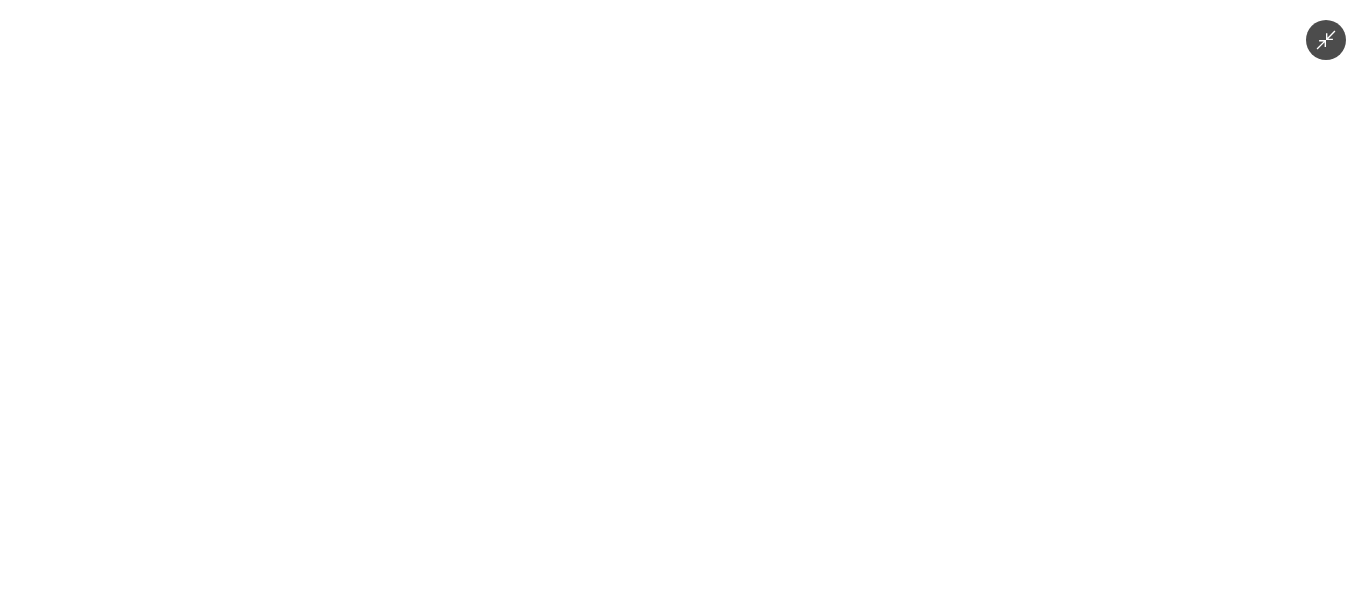 click at bounding box center (682, 303) 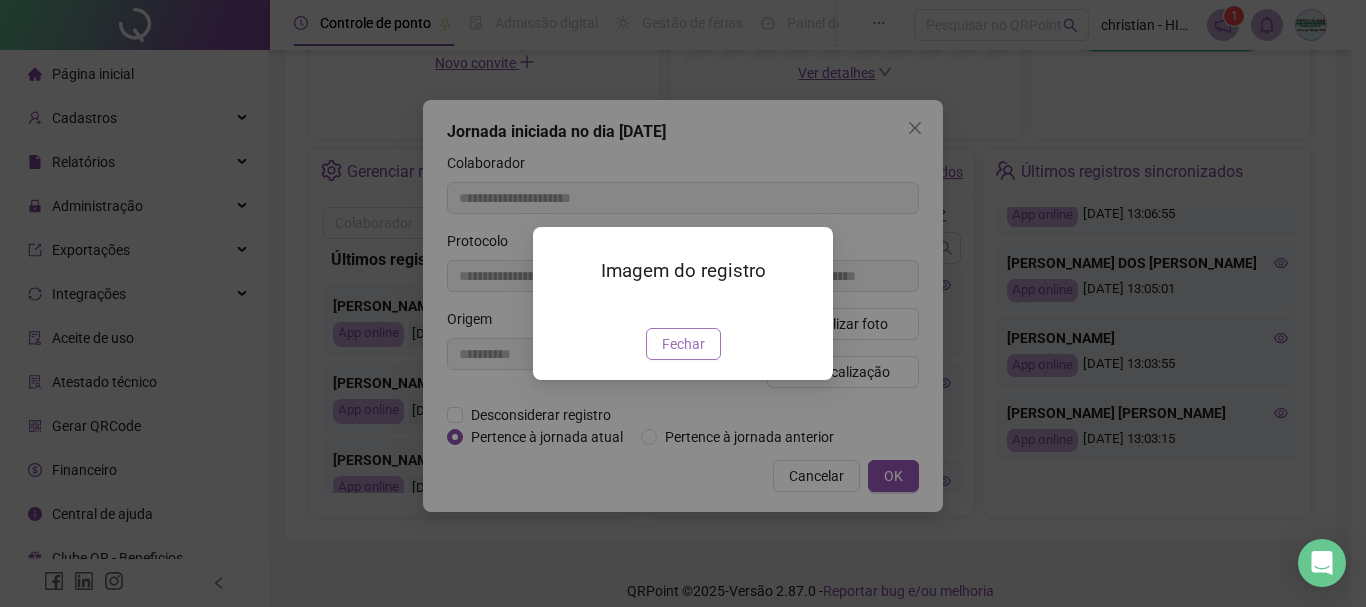 click on "Fechar" at bounding box center (683, 344) 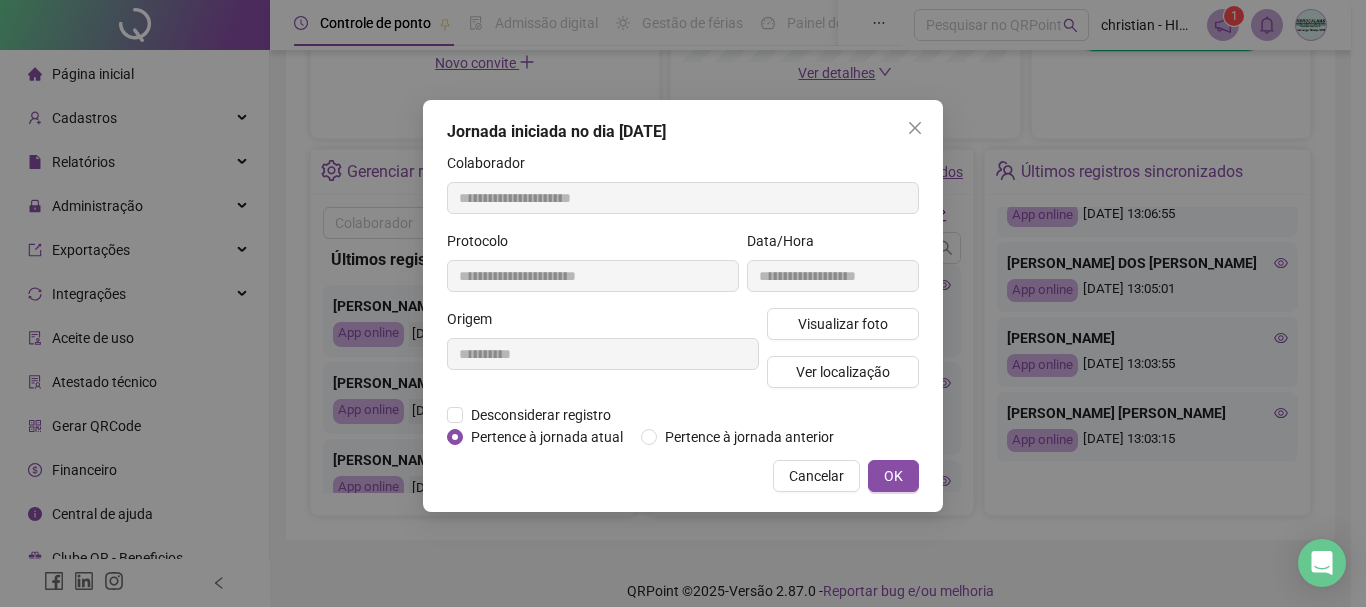 click on "**********" at bounding box center [683, 306] 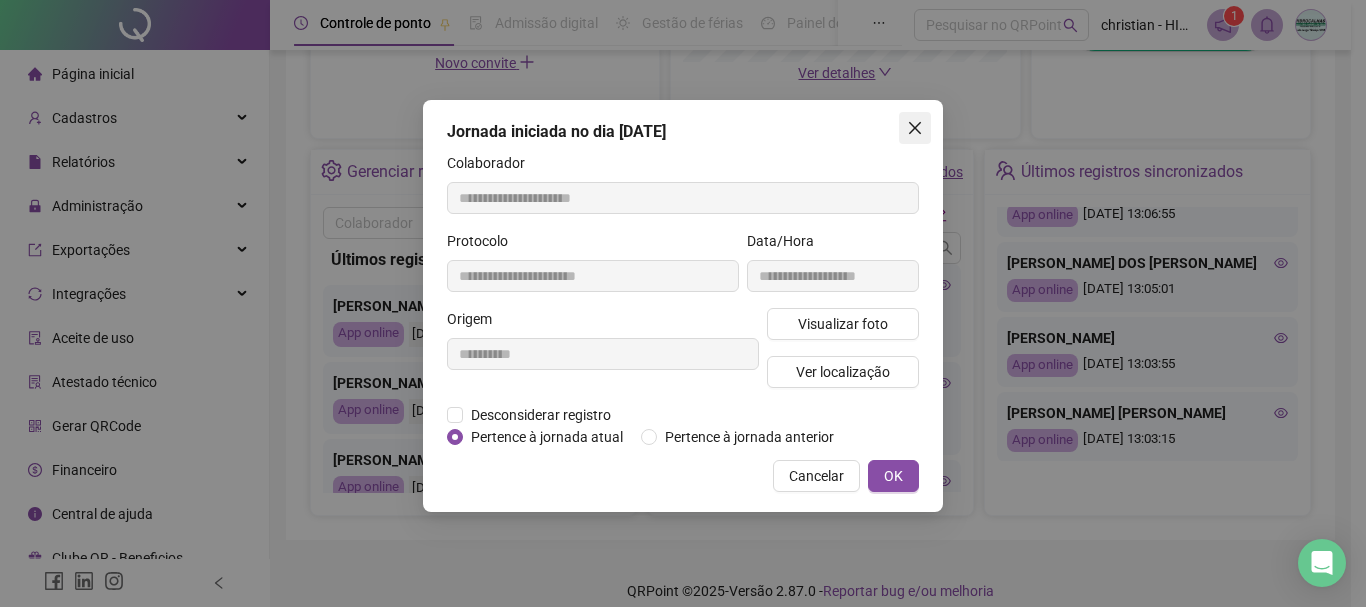 click at bounding box center (915, 128) 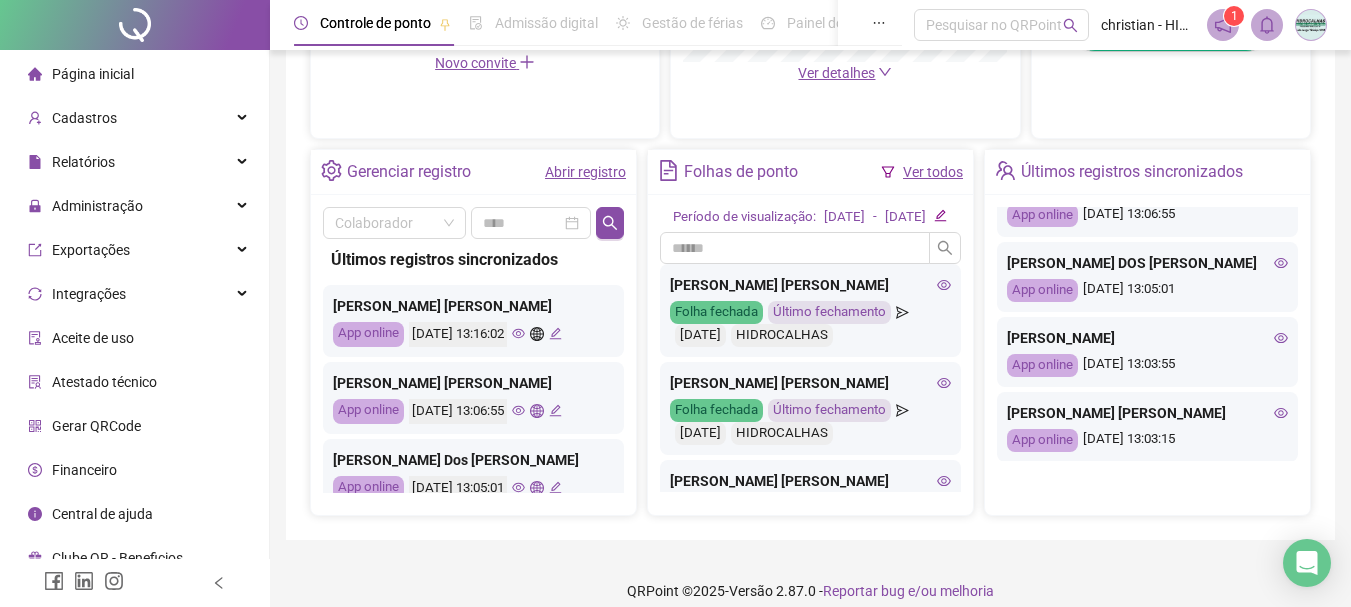 click 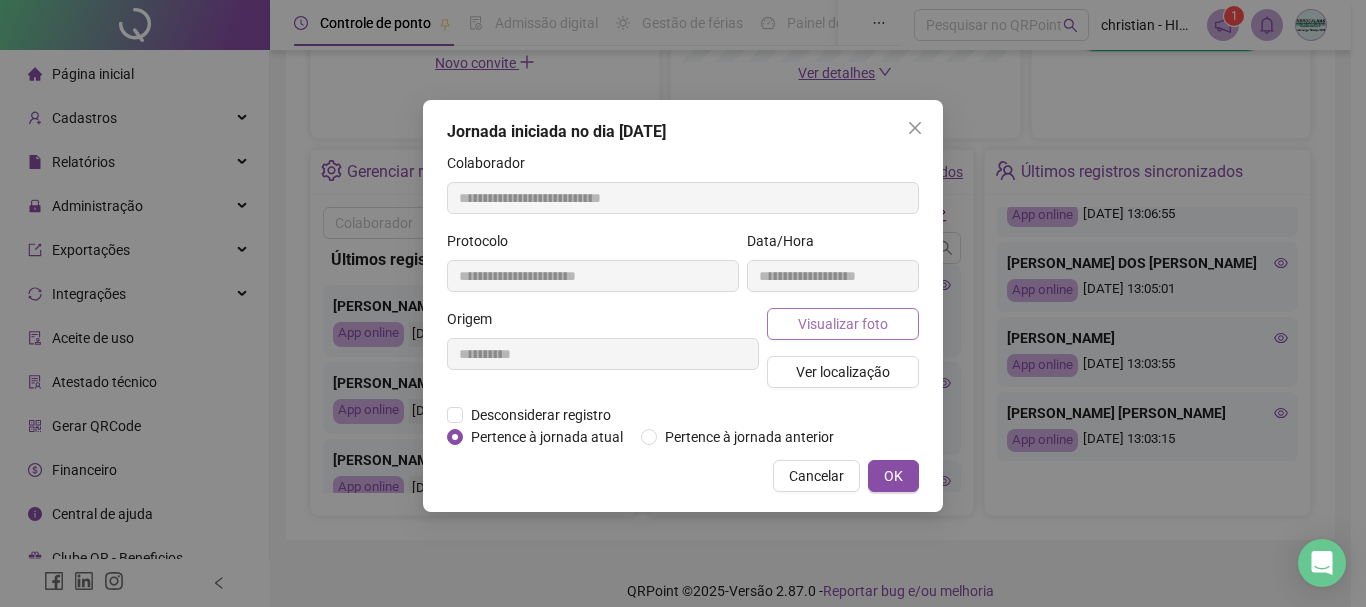 click on "Visualizar foto" at bounding box center (843, 324) 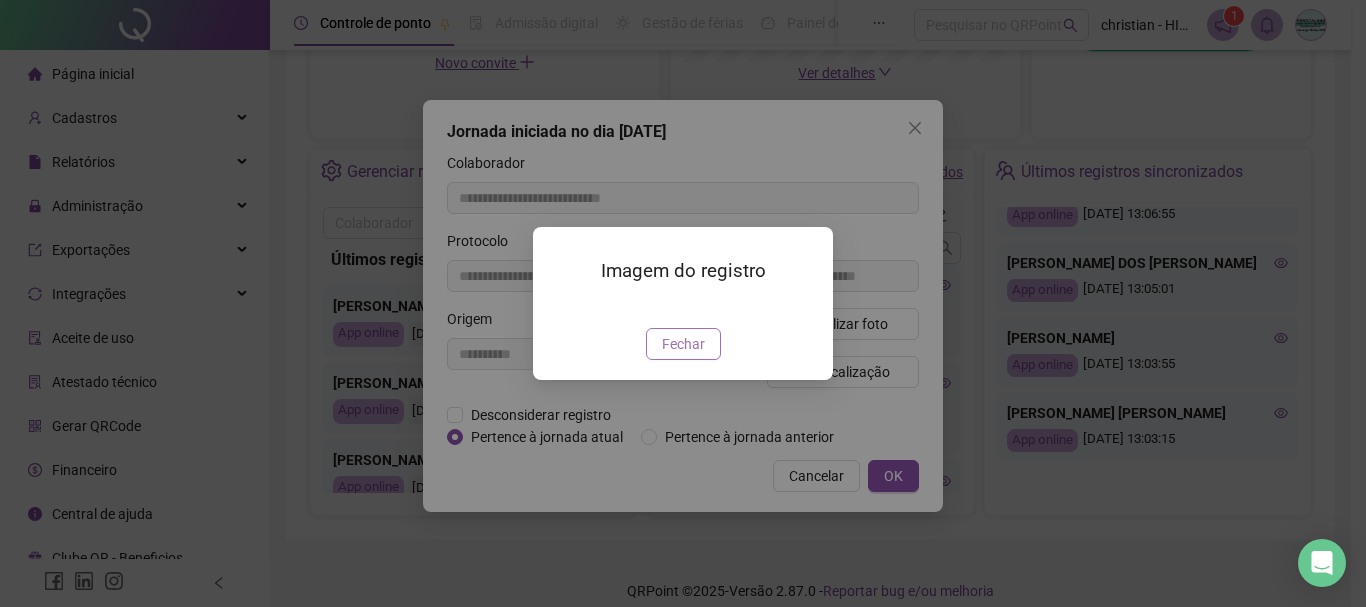 click on "Fechar" at bounding box center (683, 344) 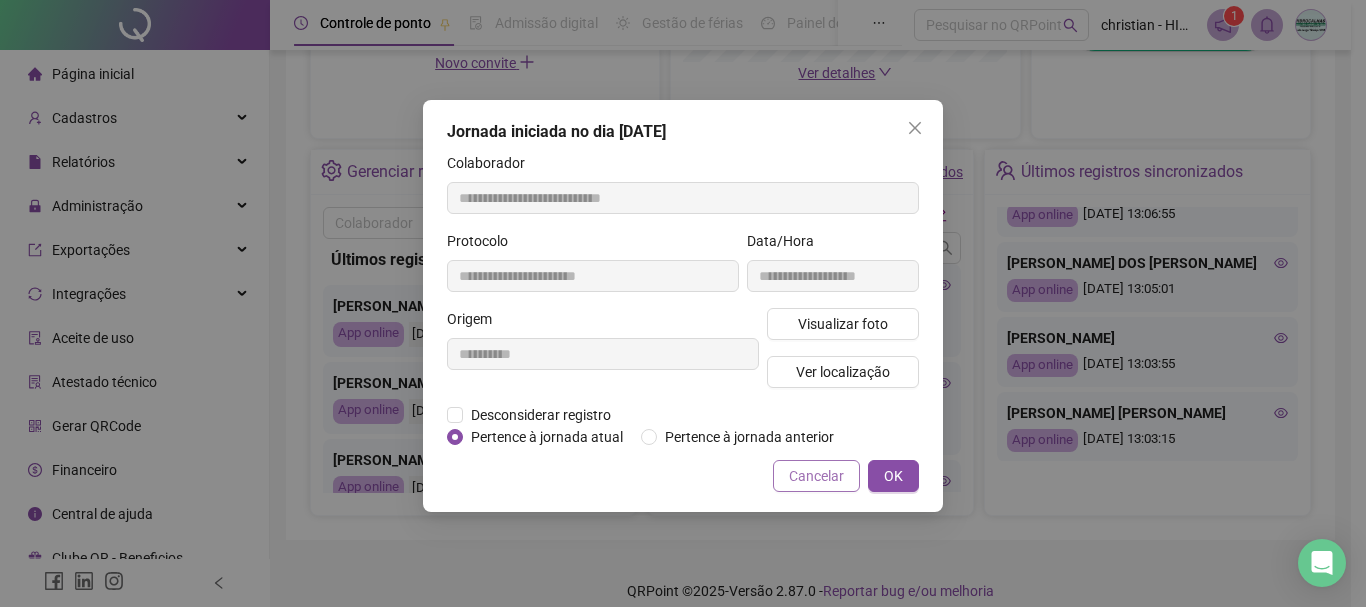 click on "Cancelar" at bounding box center (816, 476) 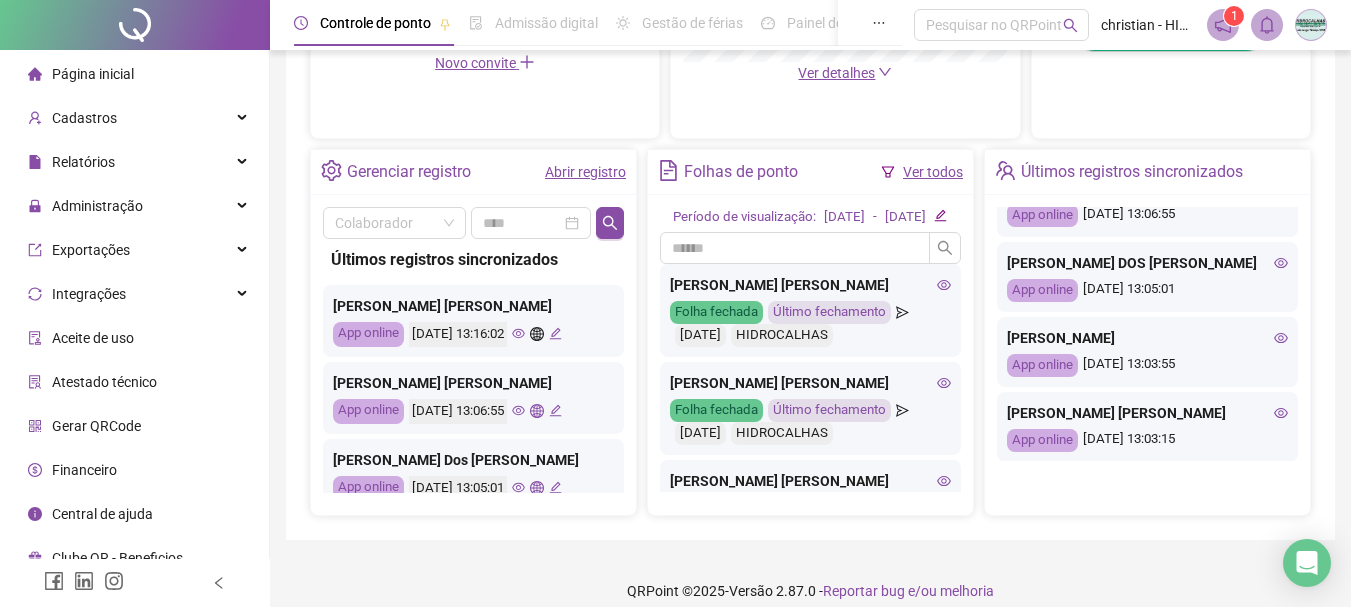click 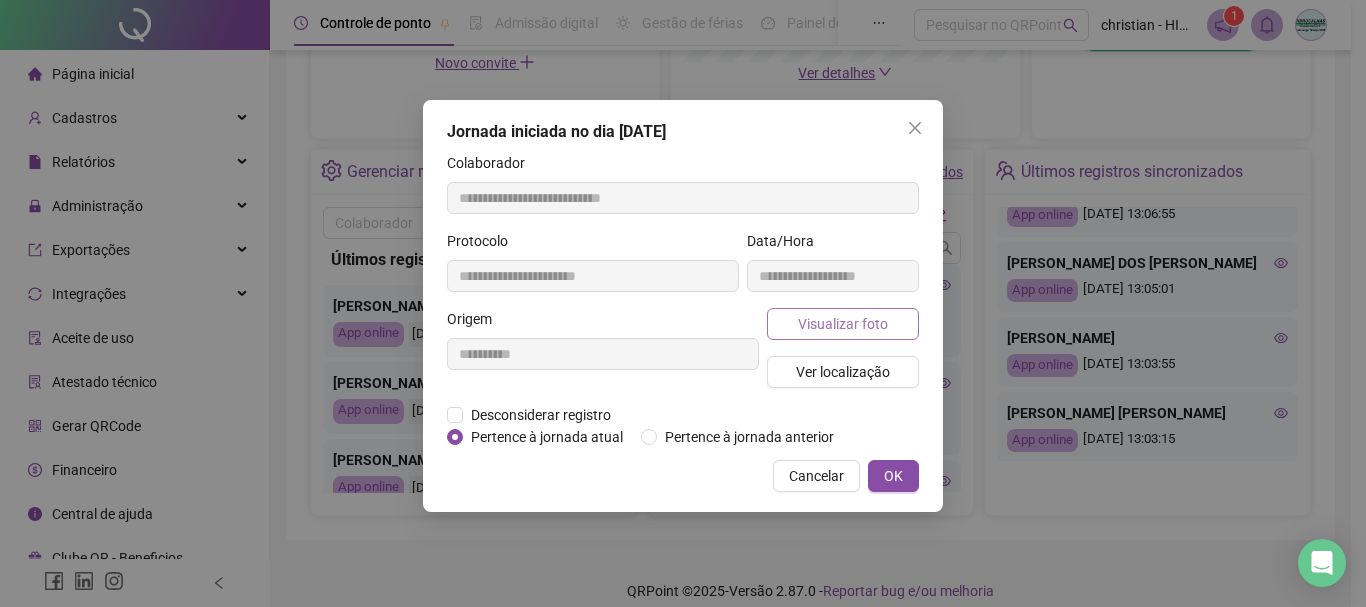click on "Visualizar foto" at bounding box center (843, 324) 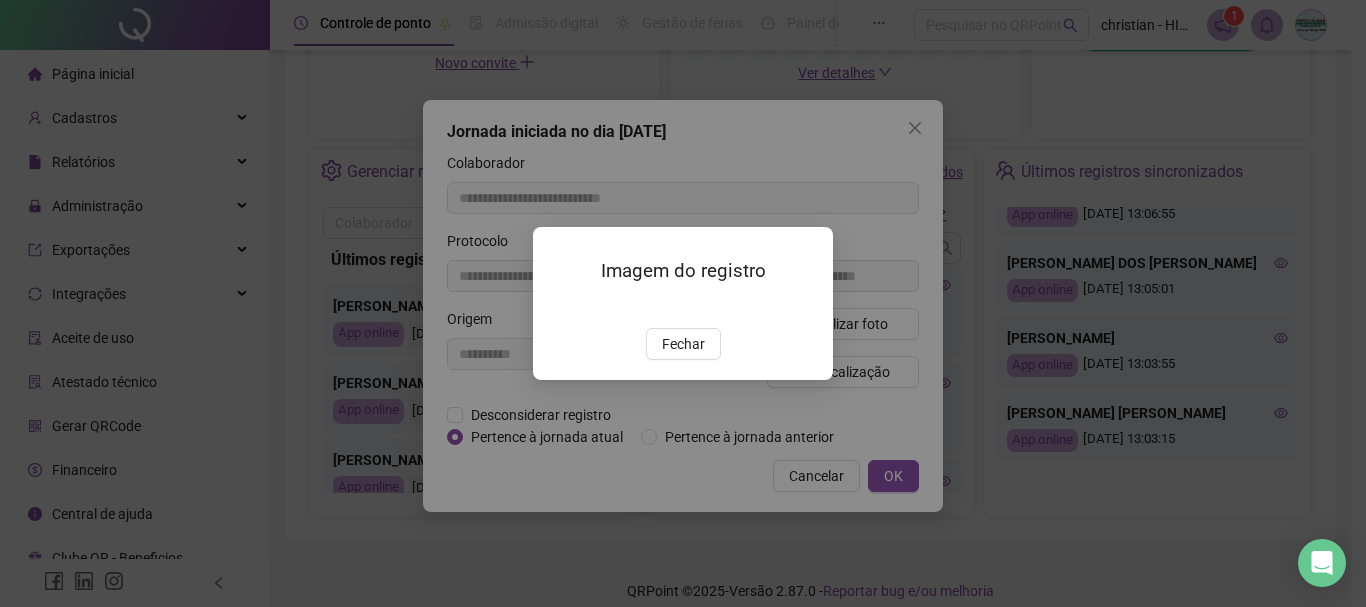 click at bounding box center [557, 307] 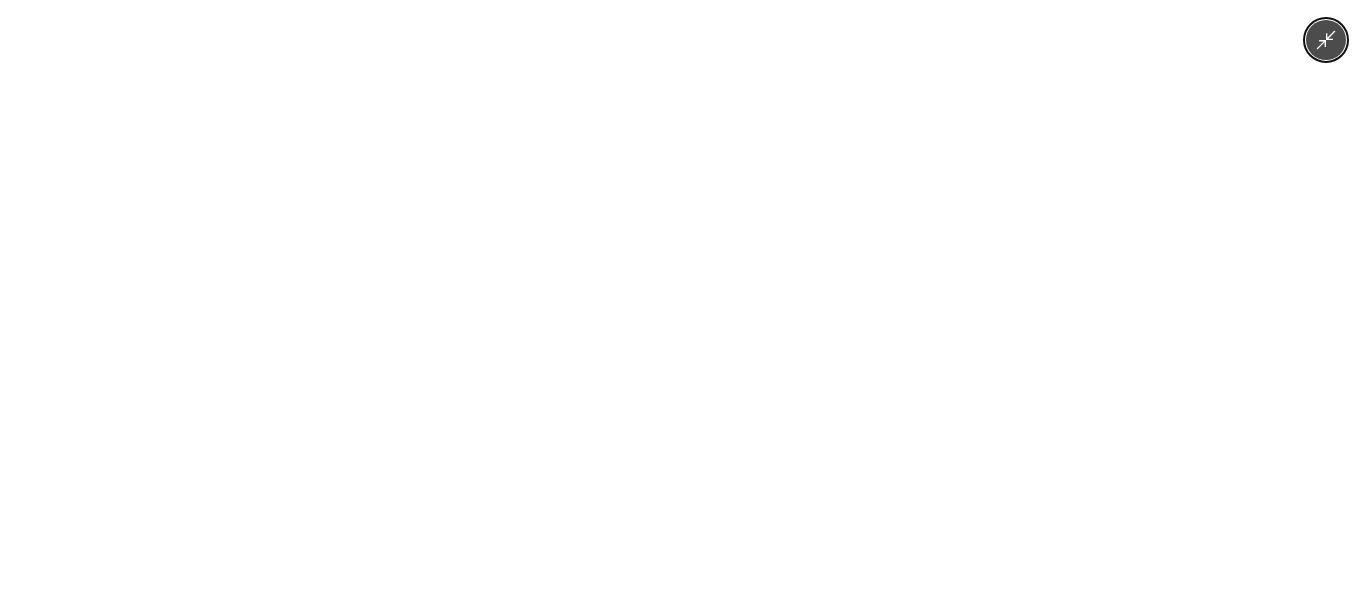 click at bounding box center [683, 303] 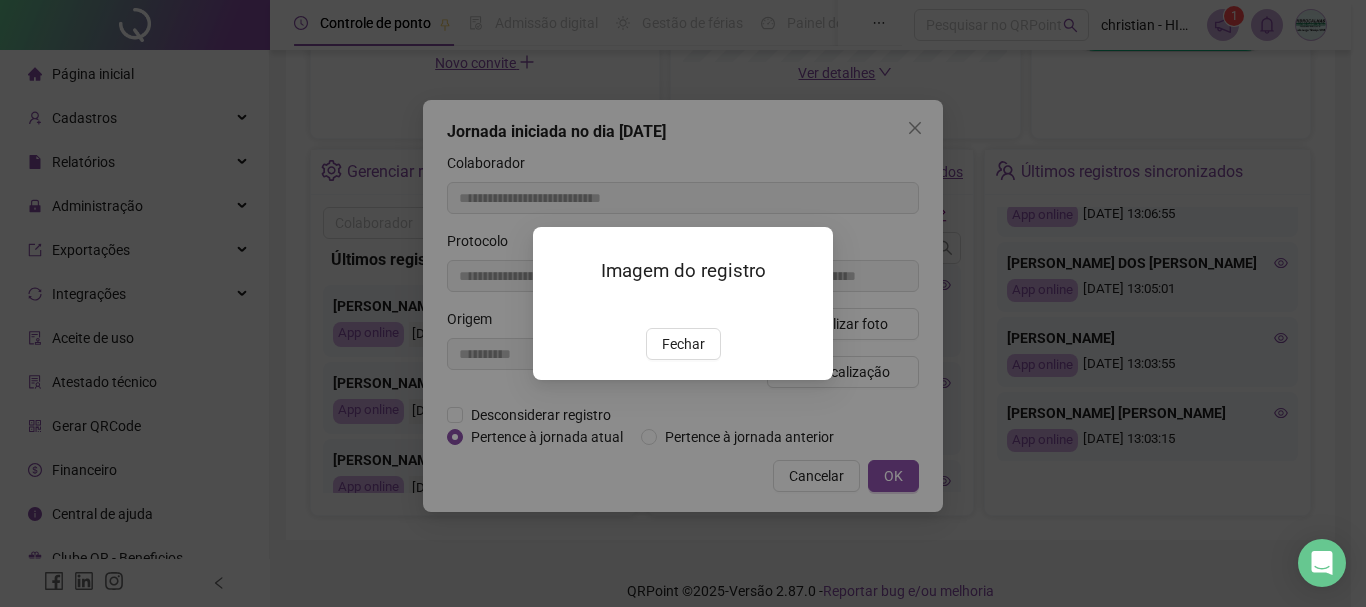 click on "Imagem do registro Fechar" at bounding box center (683, 303) 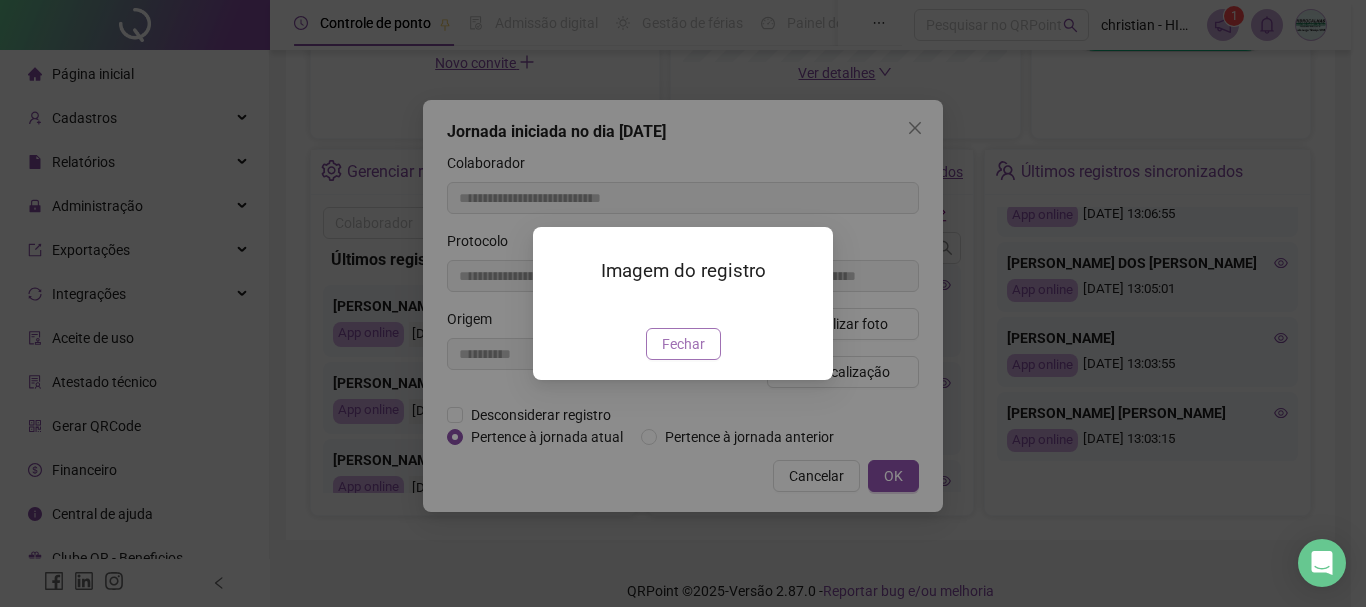 click on "Fechar" at bounding box center [683, 344] 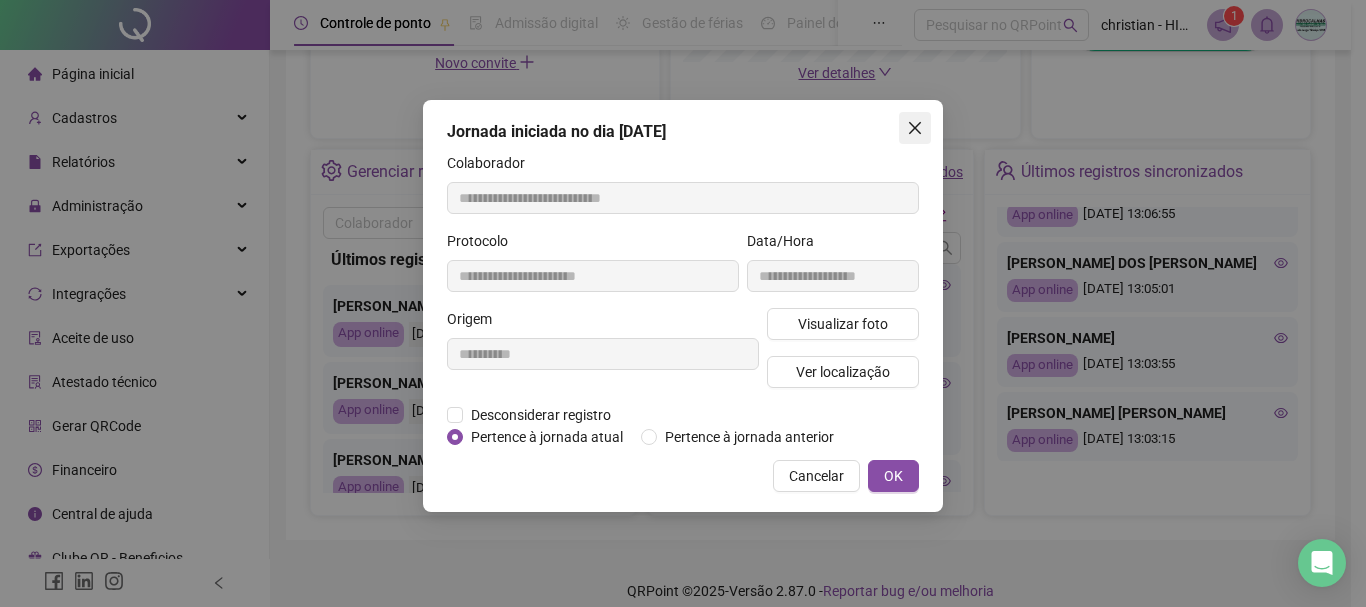 click at bounding box center [915, 128] 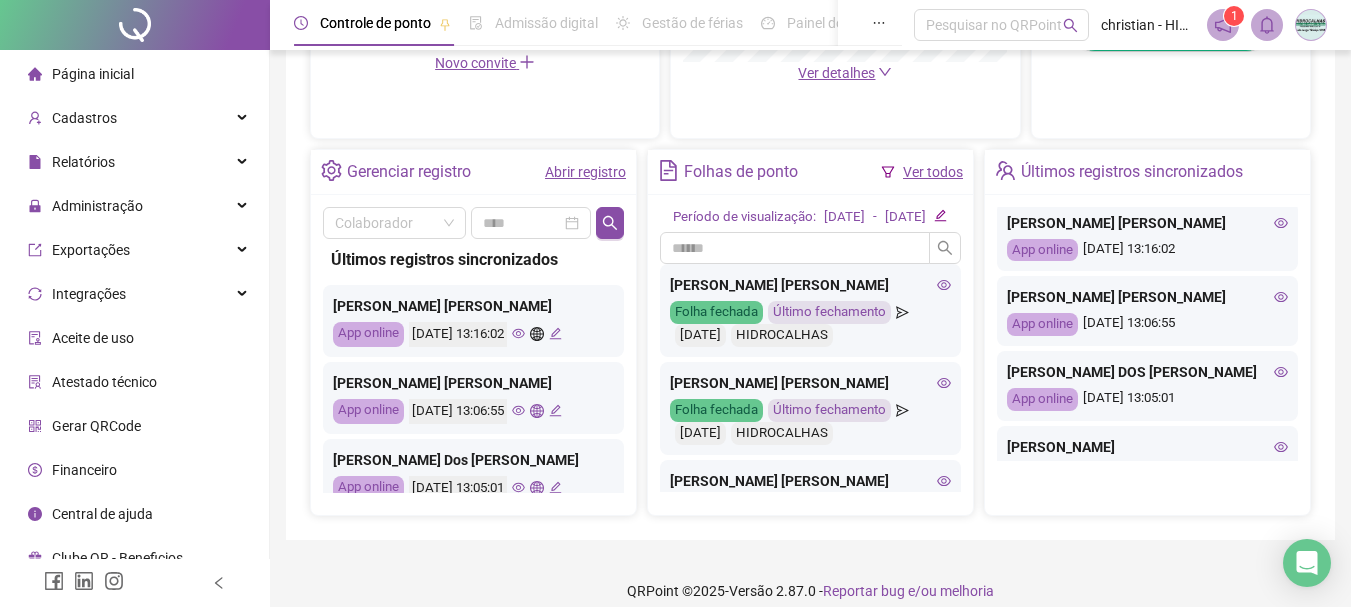 scroll, scrollTop: 0, scrollLeft: 0, axis: both 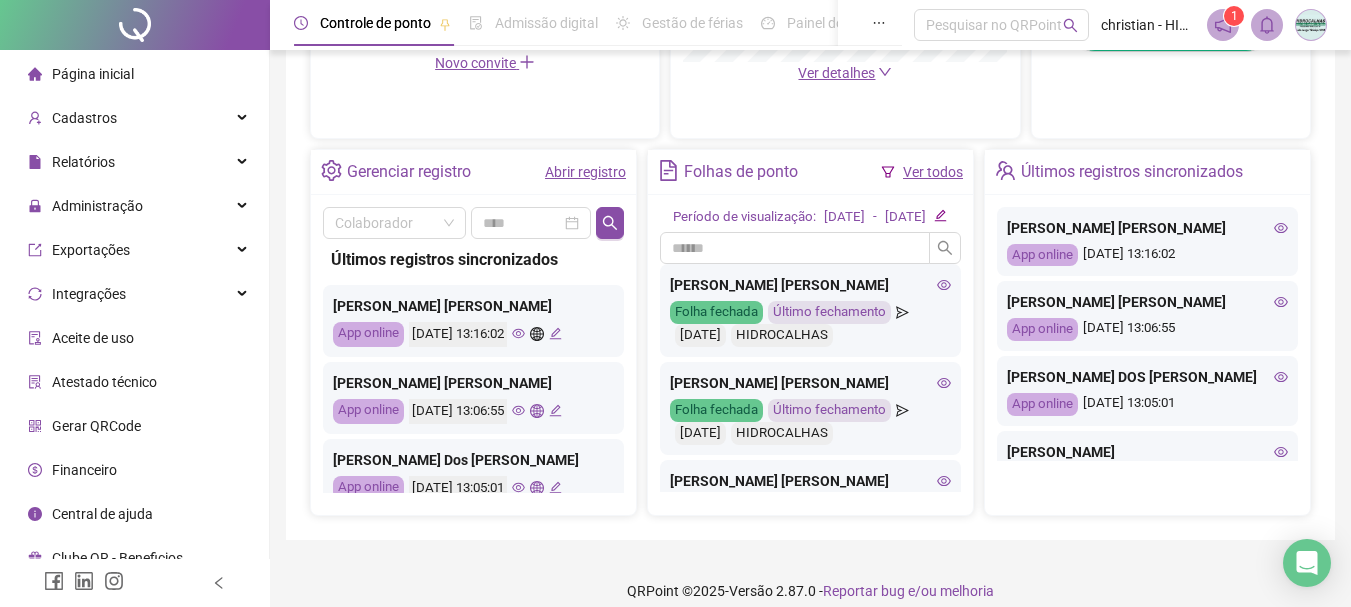 click on "[PERSON_NAME] [PERSON_NAME]" at bounding box center [1147, 302] 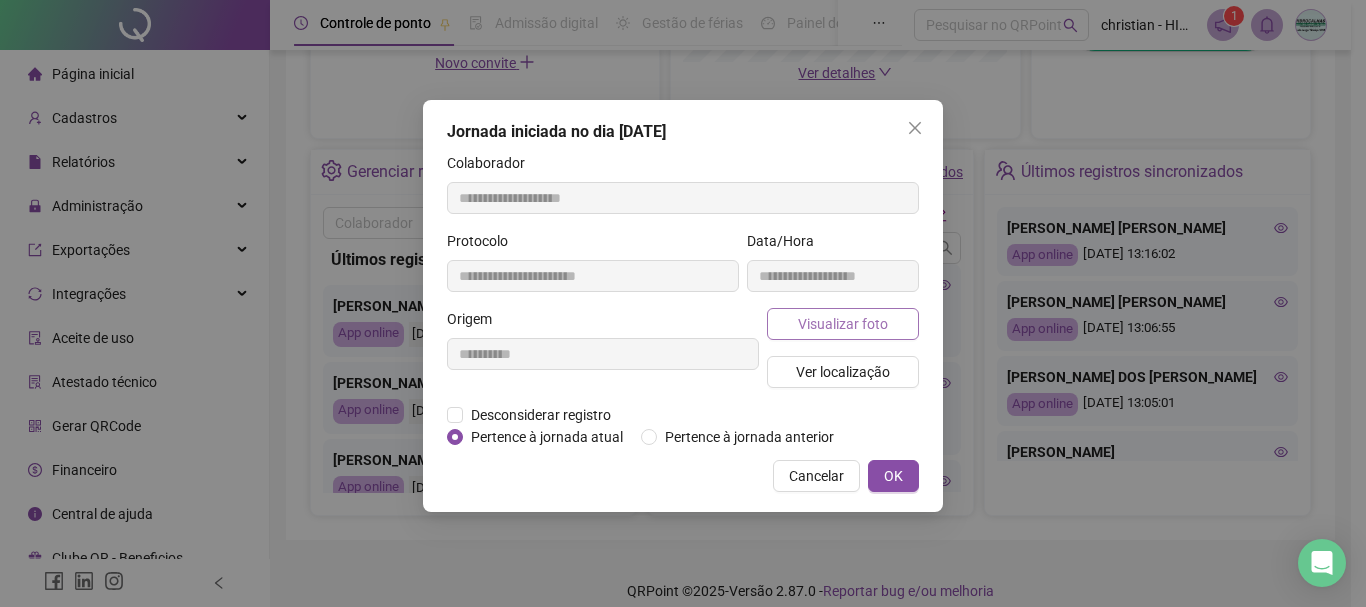 click on "Visualizar foto" at bounding box center [843, 324] 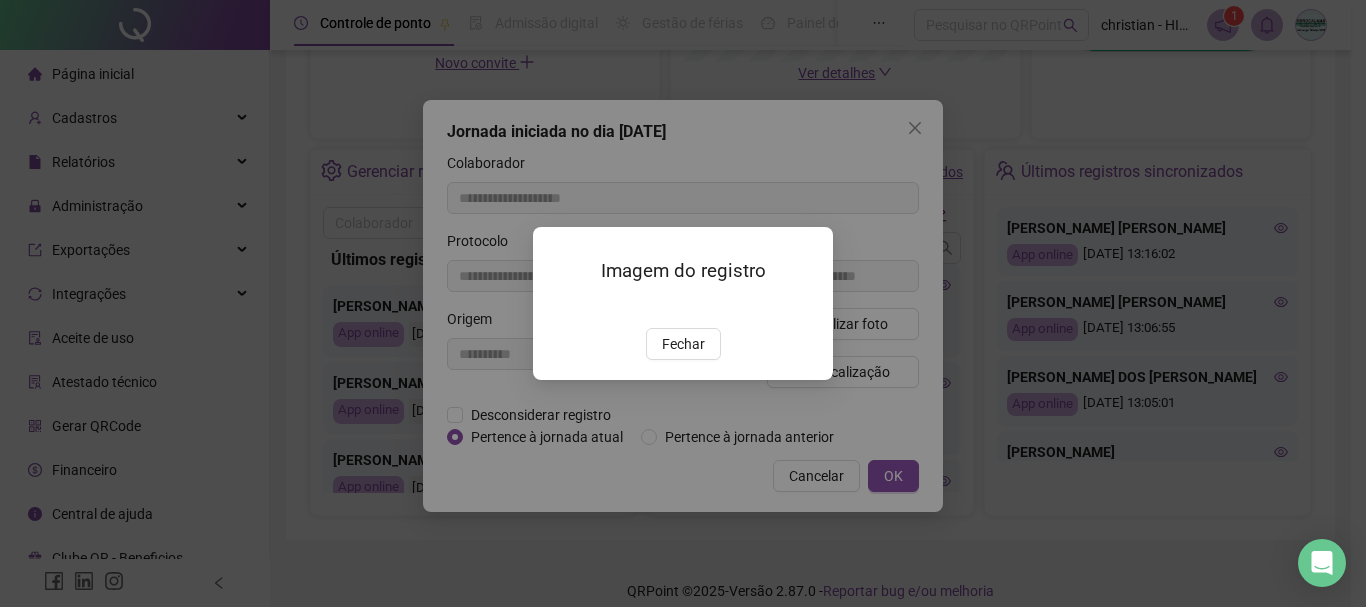 click at bounding box center (557, 307) 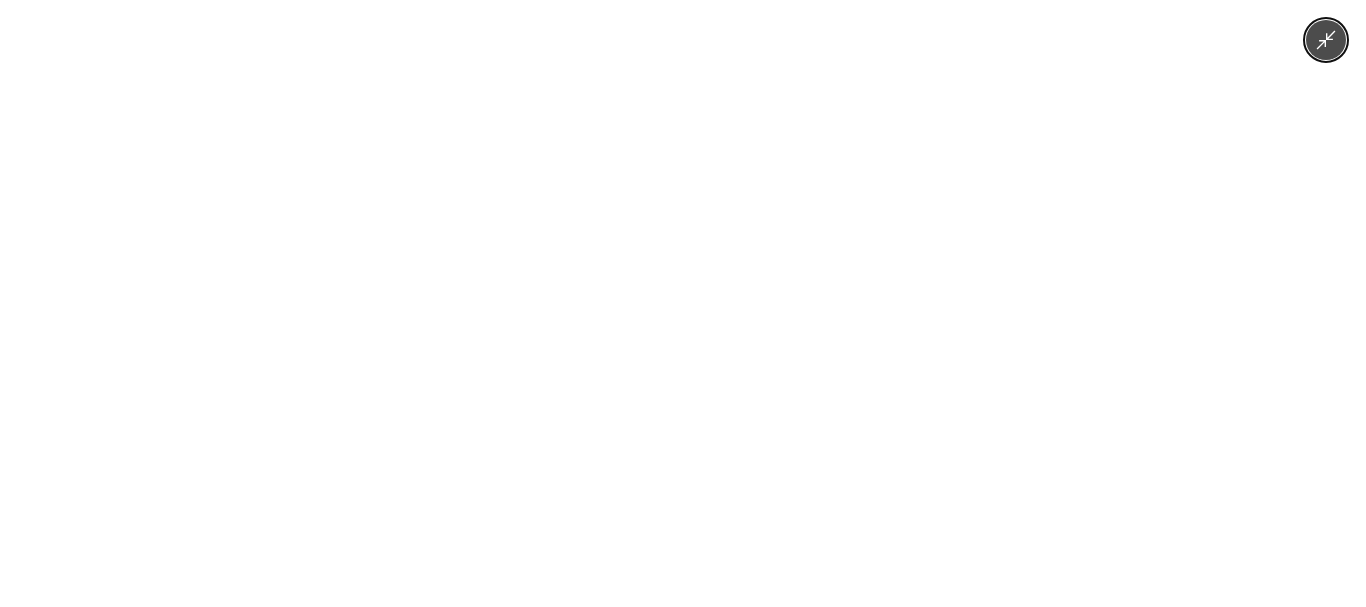 click at bounding box center (683, 303) 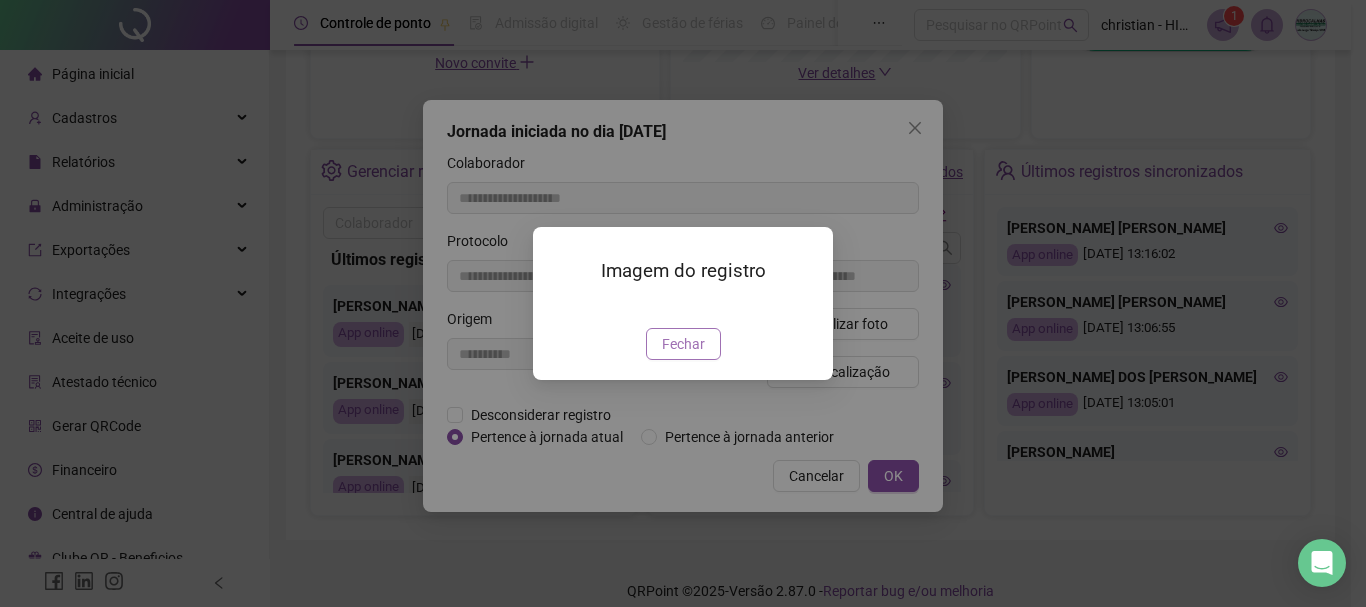 click on "Fechar" at bounding box center [683, 344] 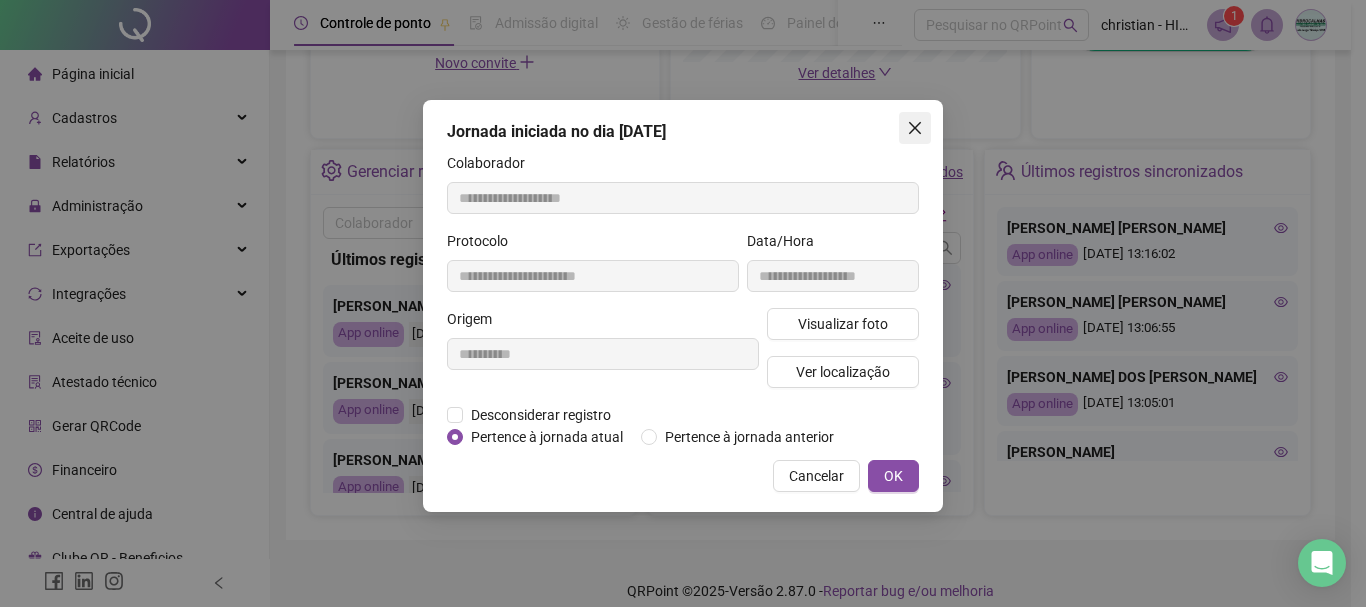 click 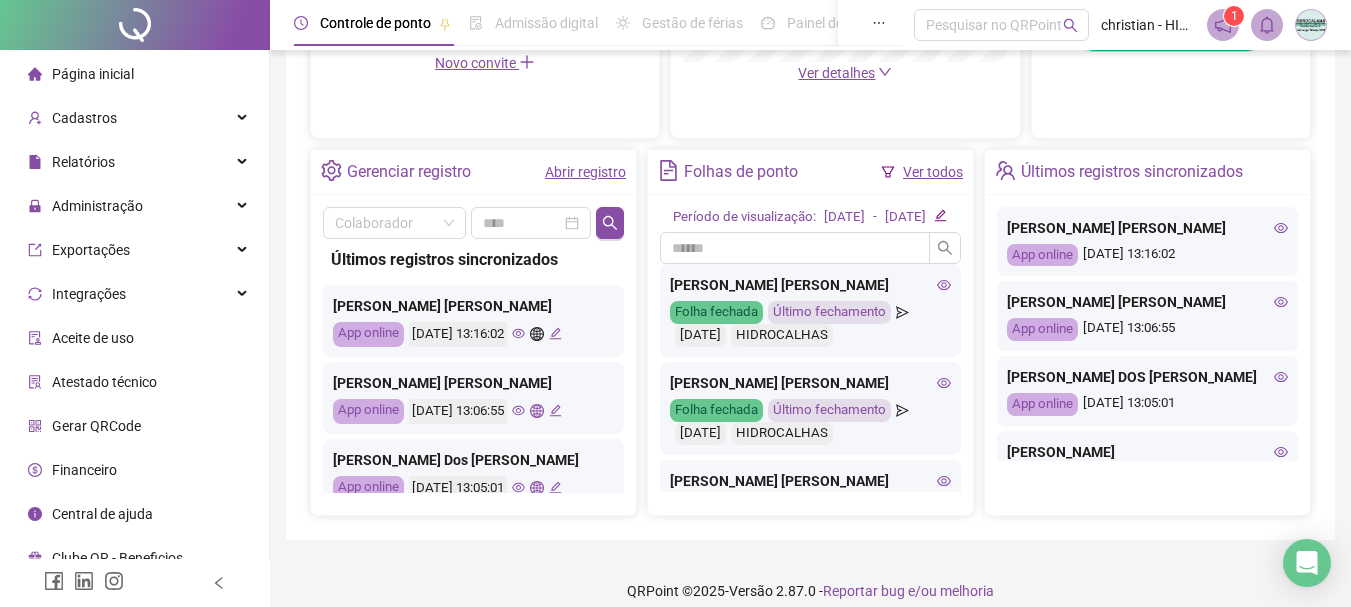 click on "[PERSON_NAME] [PERSON_NAME]" at bounding box center [1147, 228] 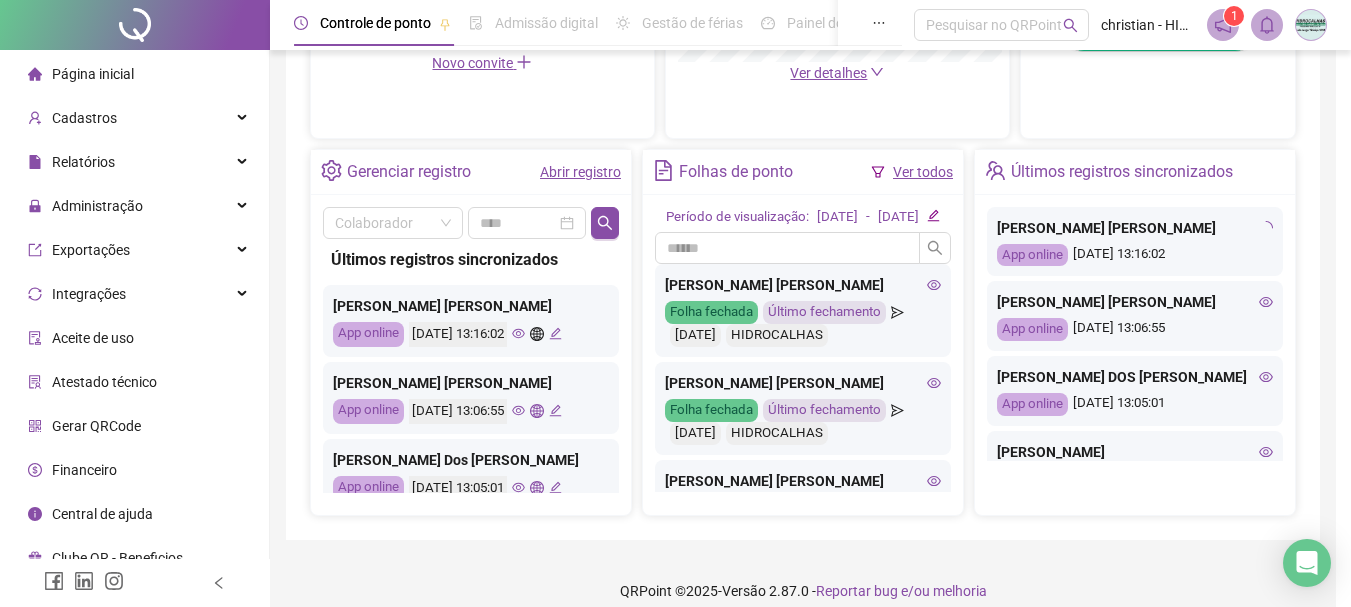 type on "**********" 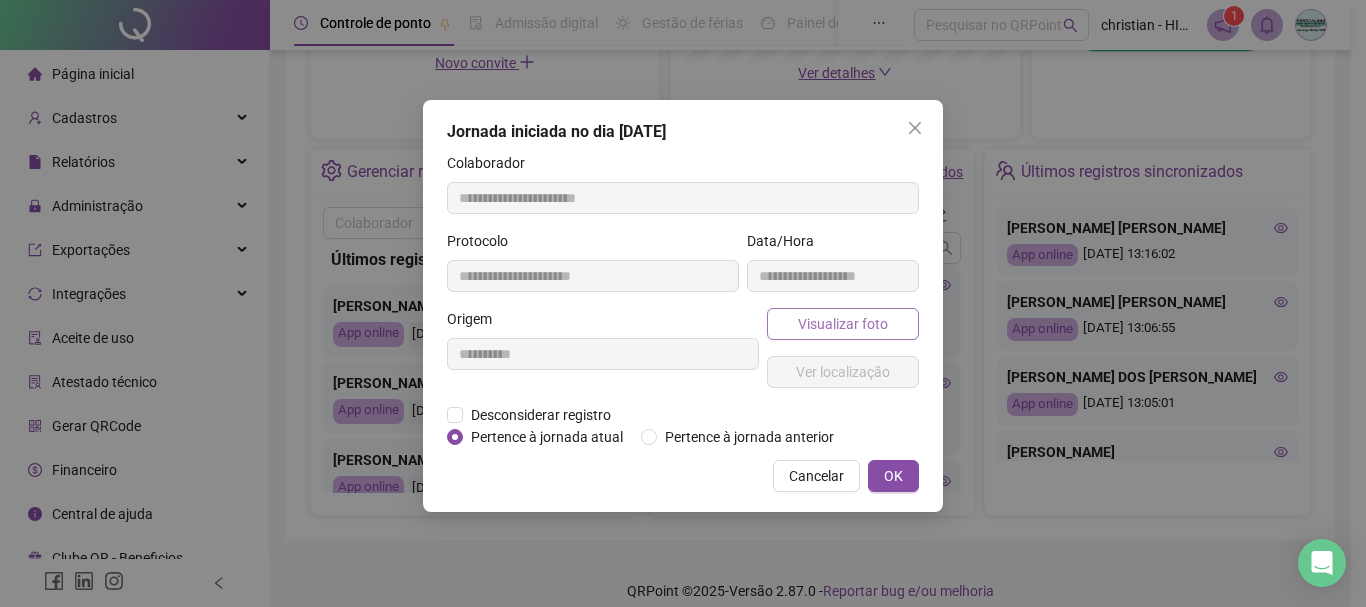 click on "Visualizar foto" at bounding box center (843, 324) 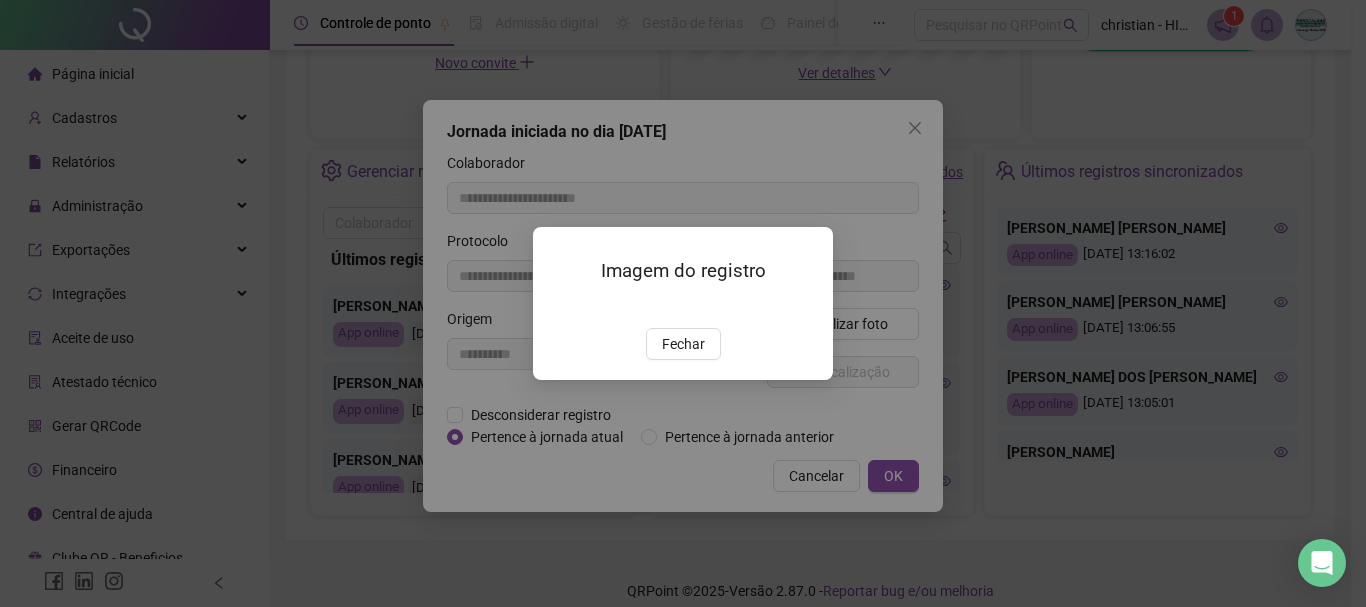 click at bounding box center (557, 307) 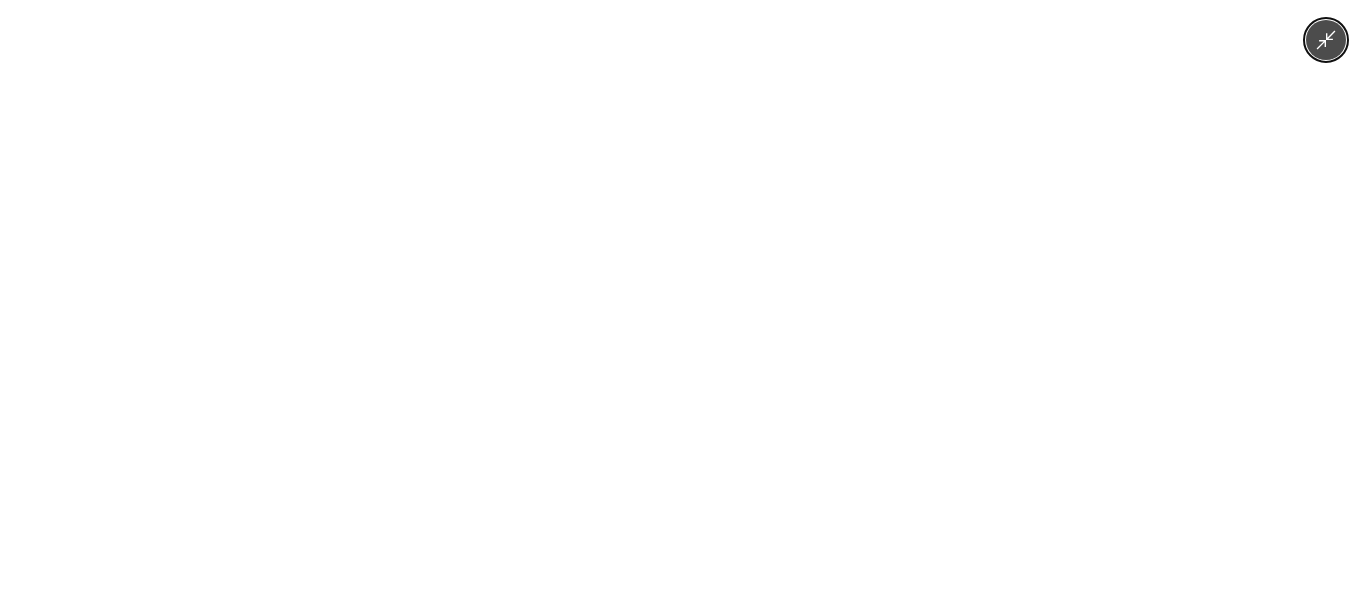 click at bounding box center (683, 303) 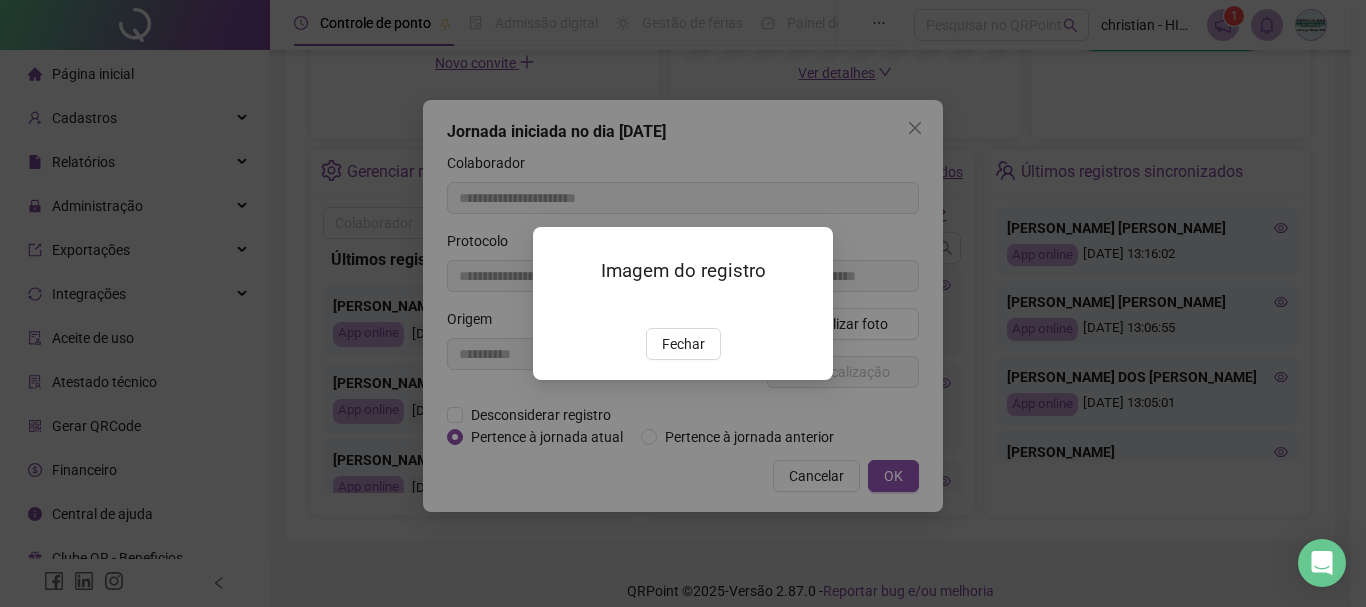 click on "Imagem do registro Fechar" at bounding box center (683, 303) 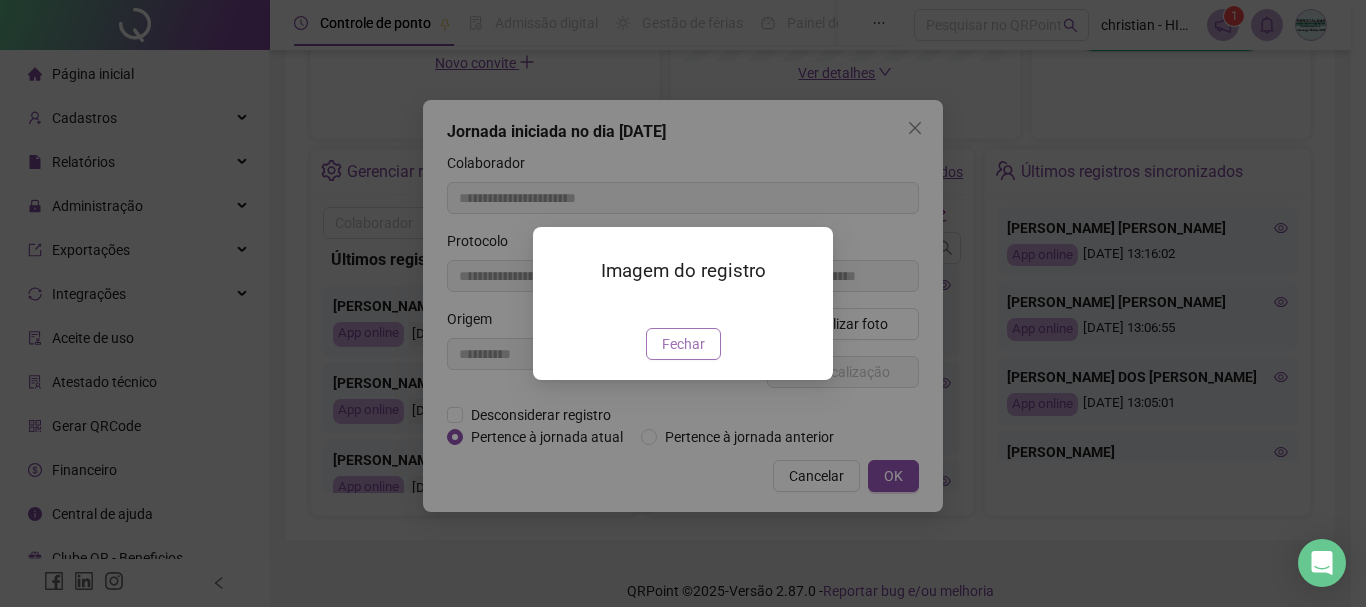 click on "Fechar" at bounding box center (683, 344) 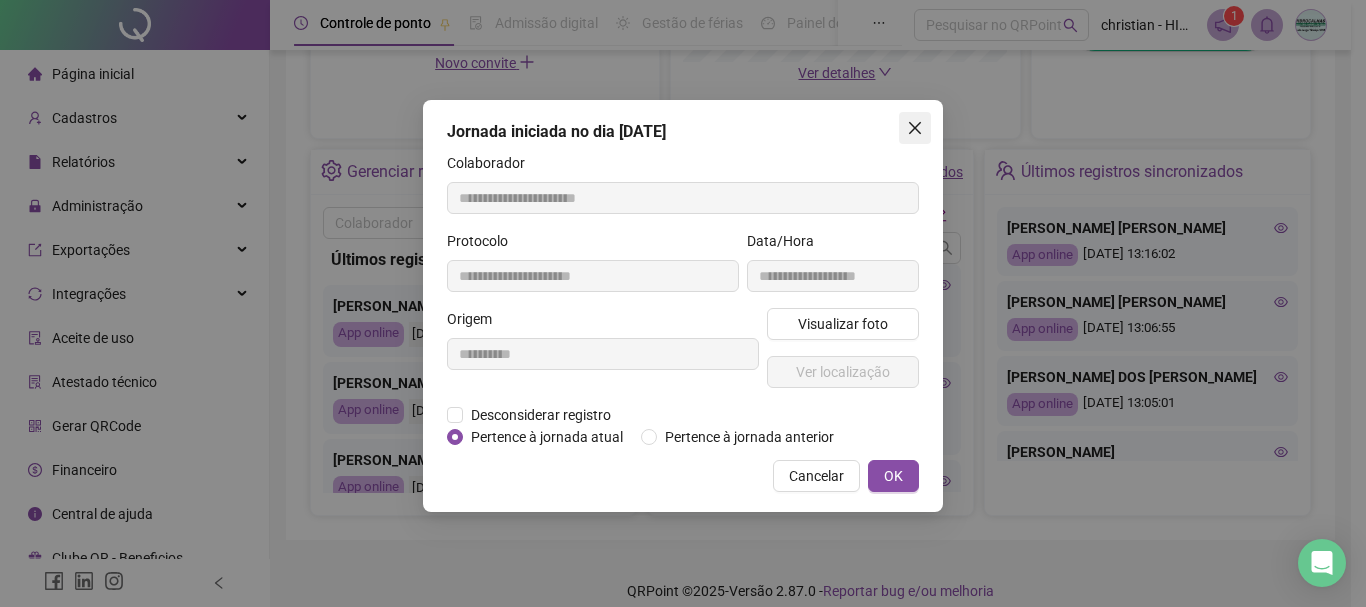click 